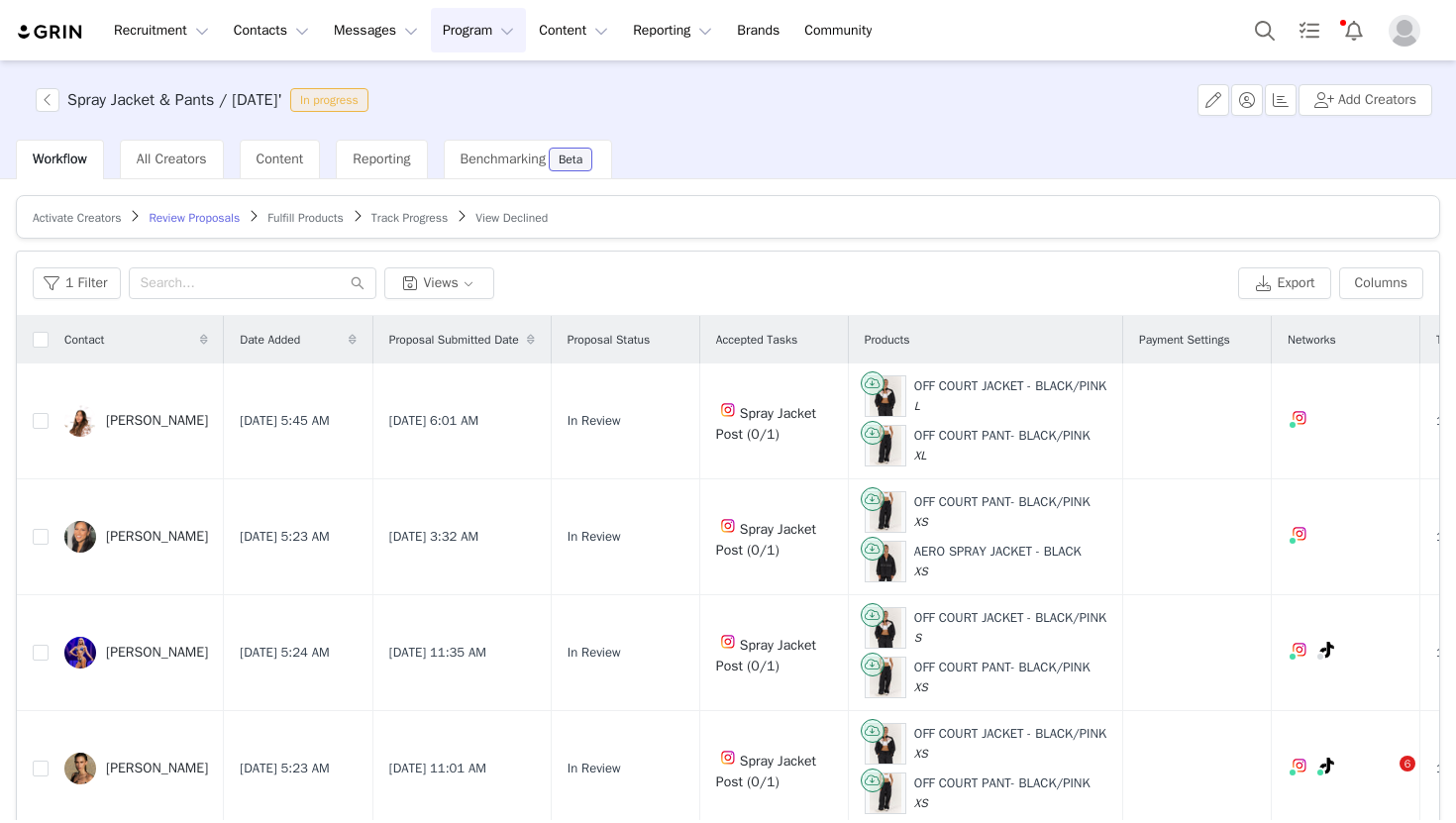 scroll, scrollTop: 0, scrollLeft: 0, axis: both 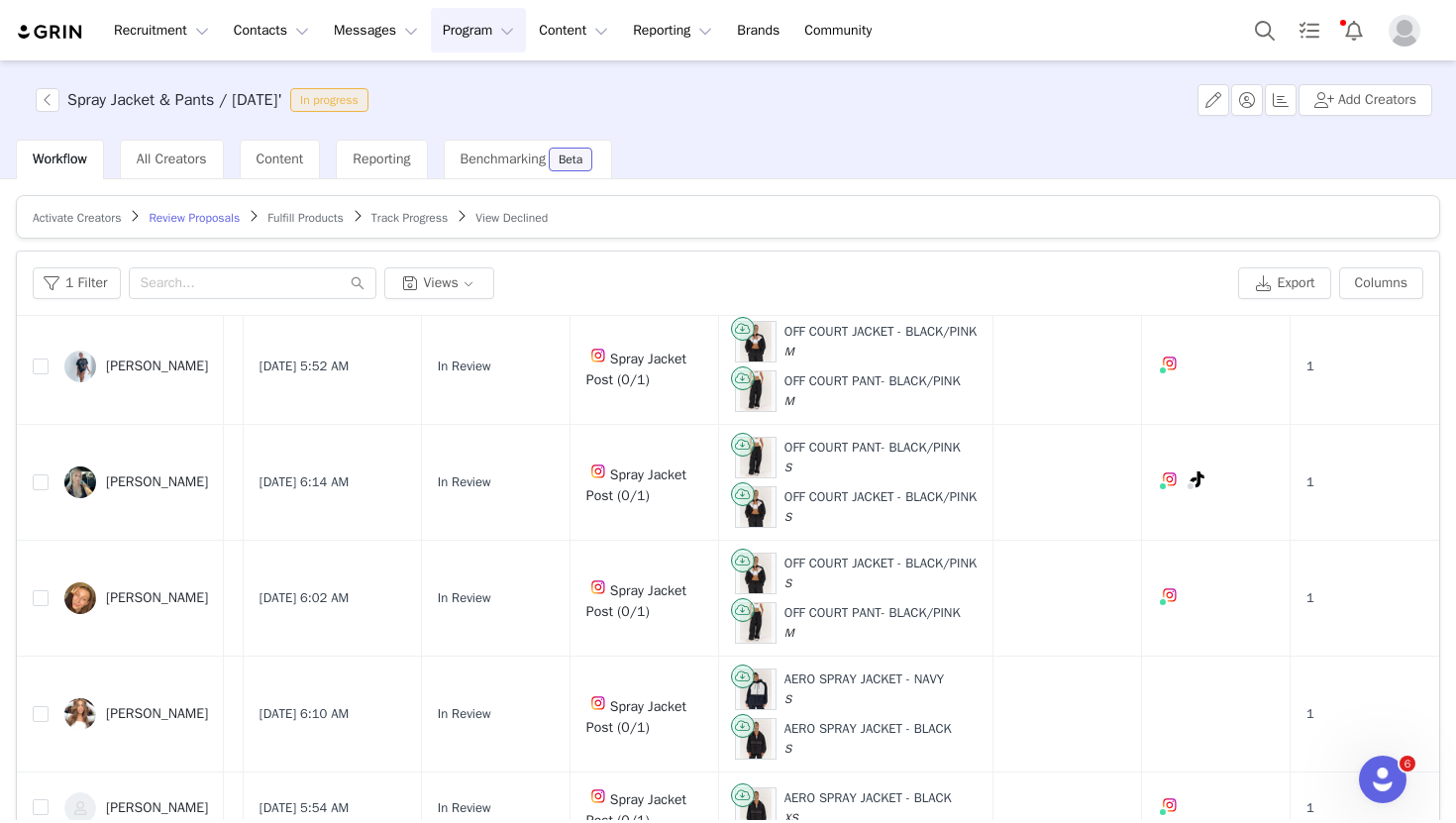 click on "Spray Jacket & Pants / July 25' In progress     Add Creators" at bounding box center [728, 100] 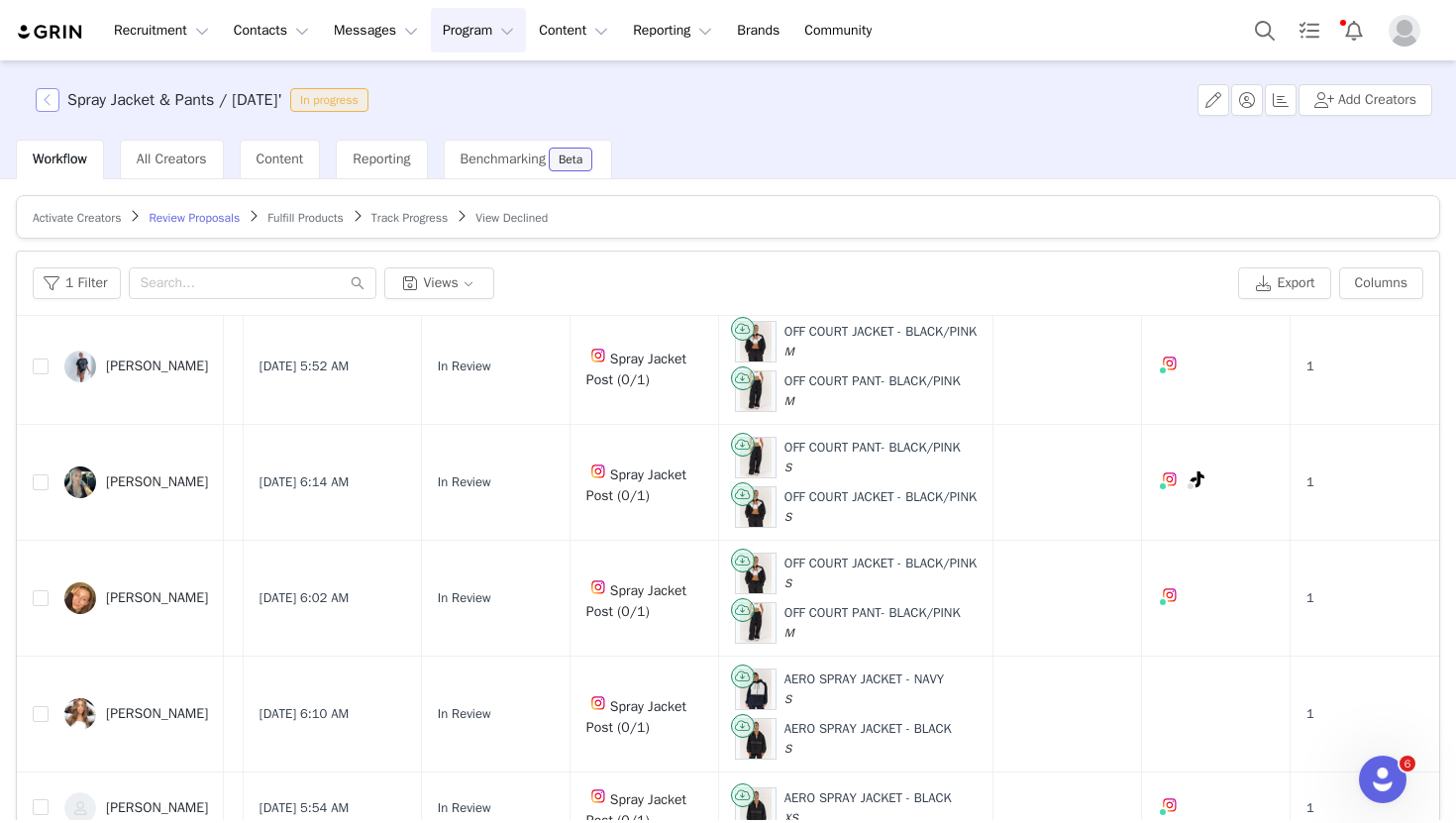 click at bounding box center (48, 100) 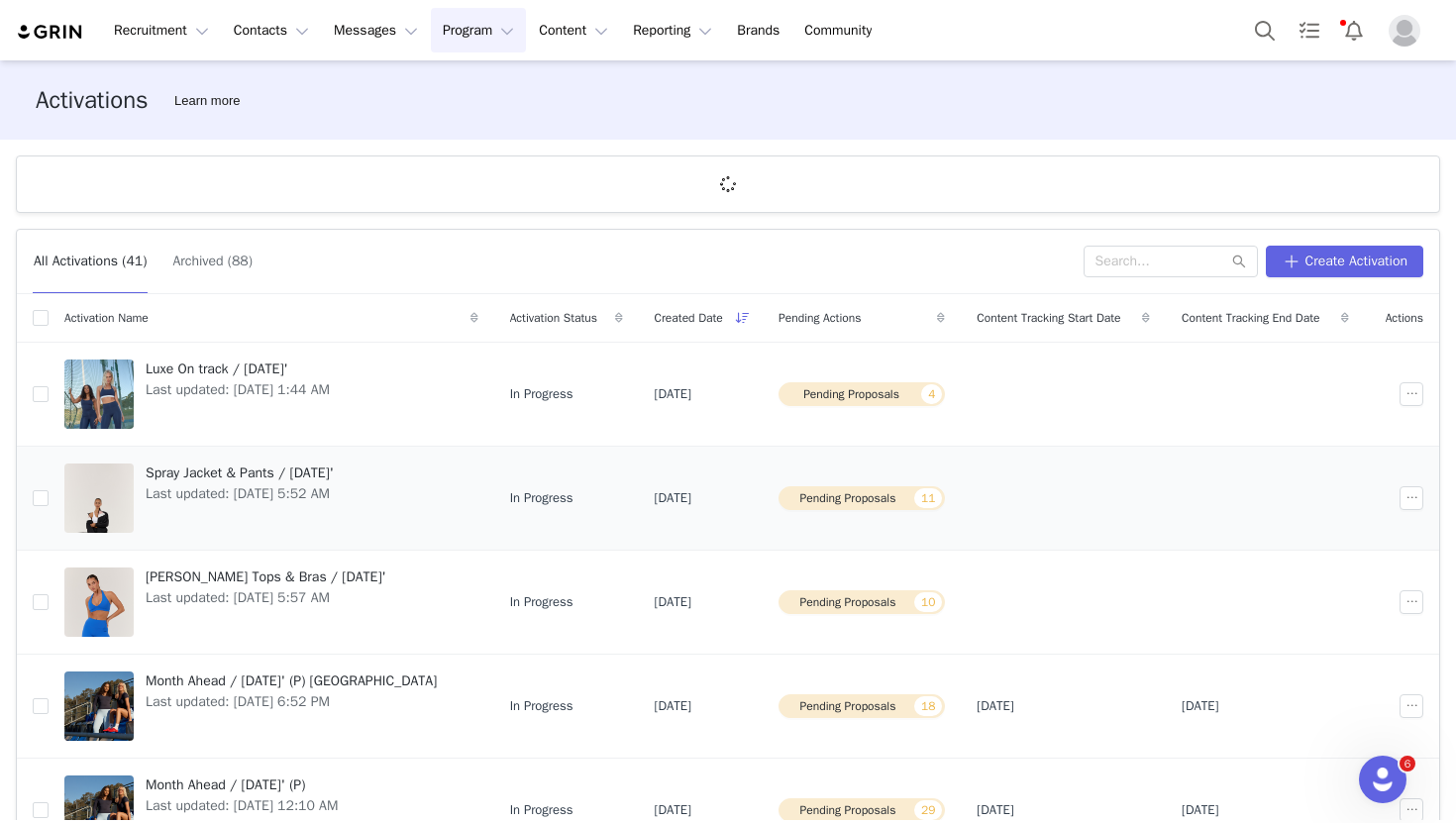 click on "[DATE]" at bounding box center (673, 498) 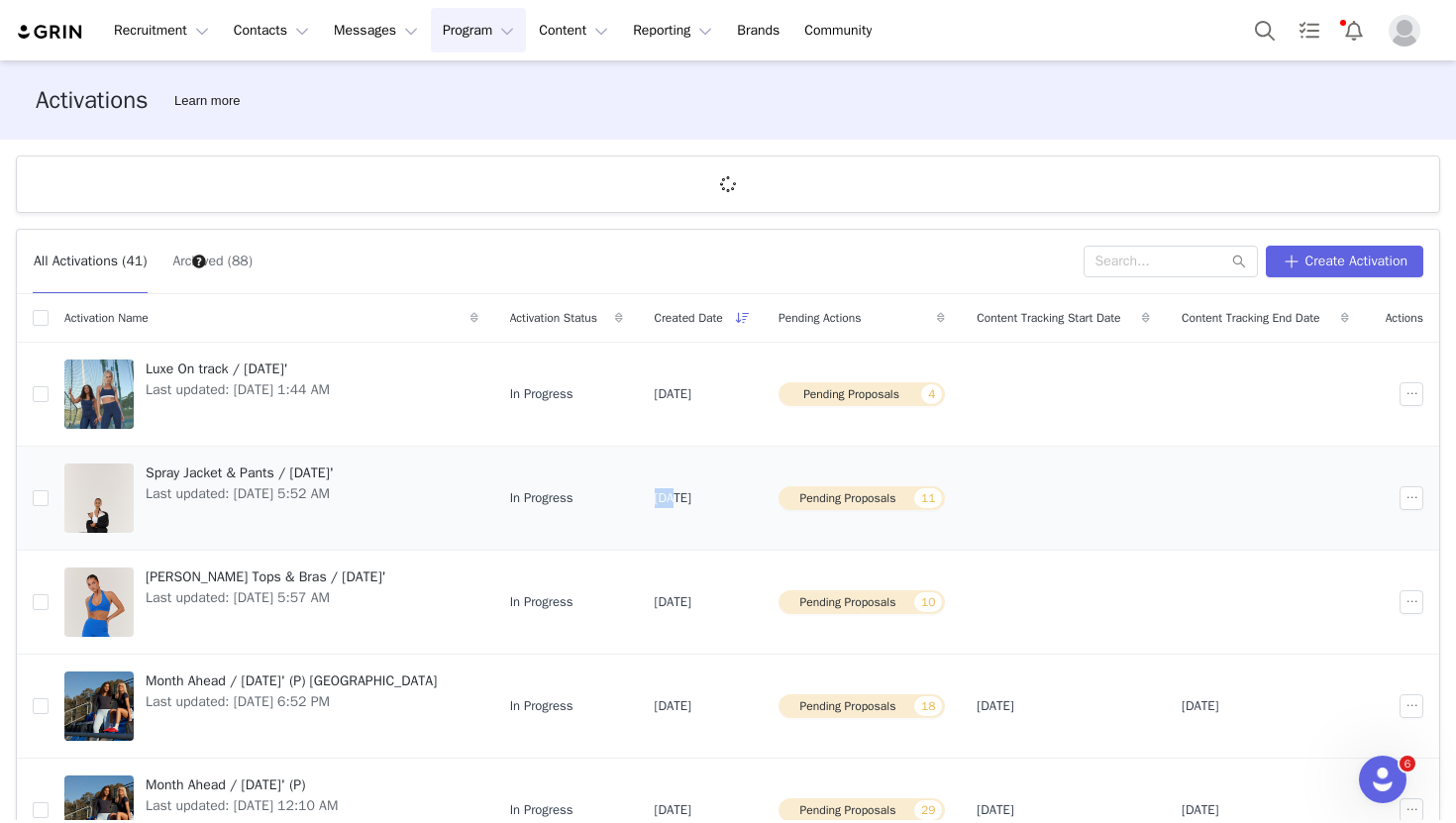click on "[DATE]" at bounding box center [673, 498] 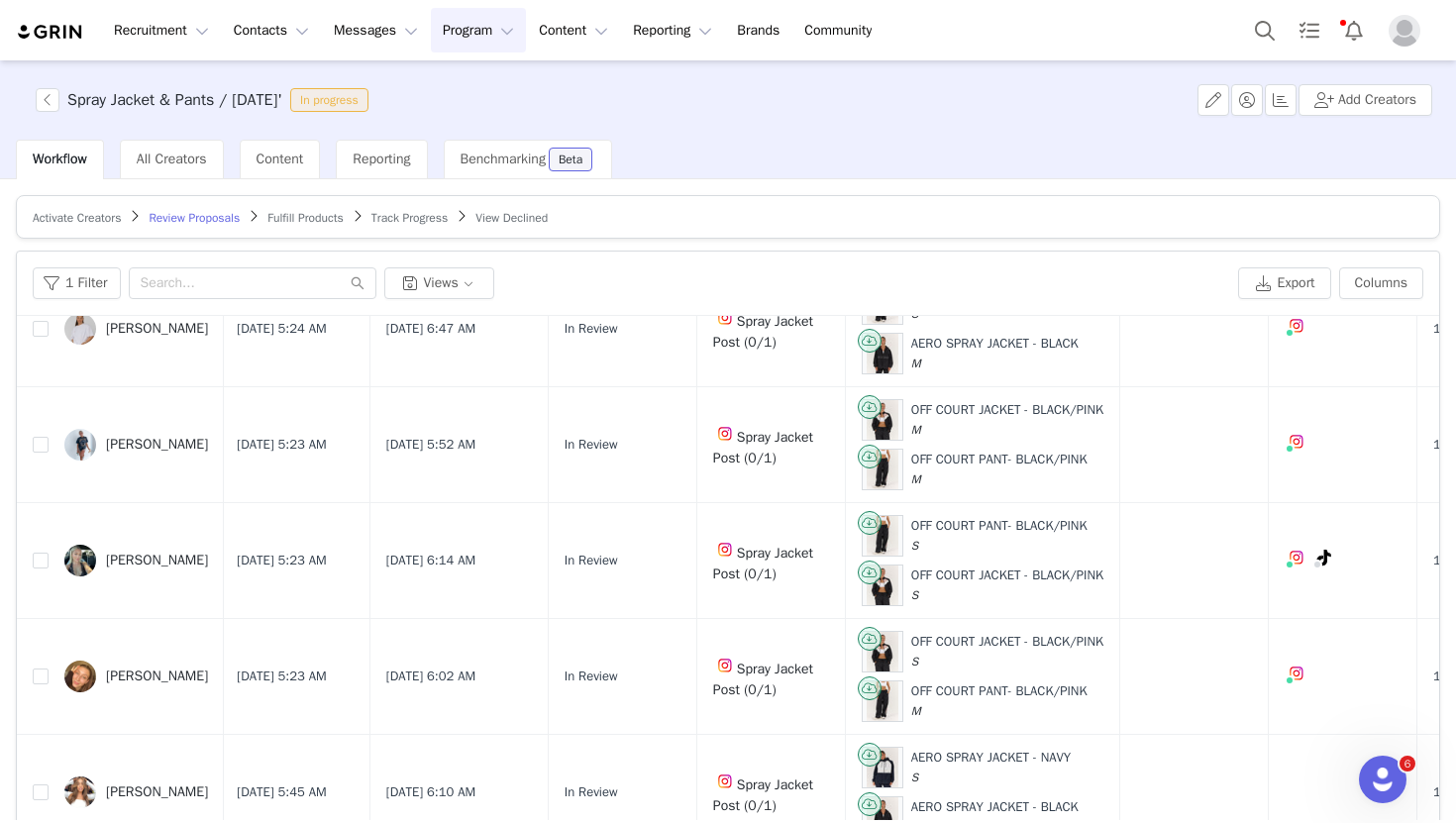scroll, scrollTop: 750, scrollLeft: 3, axis: both 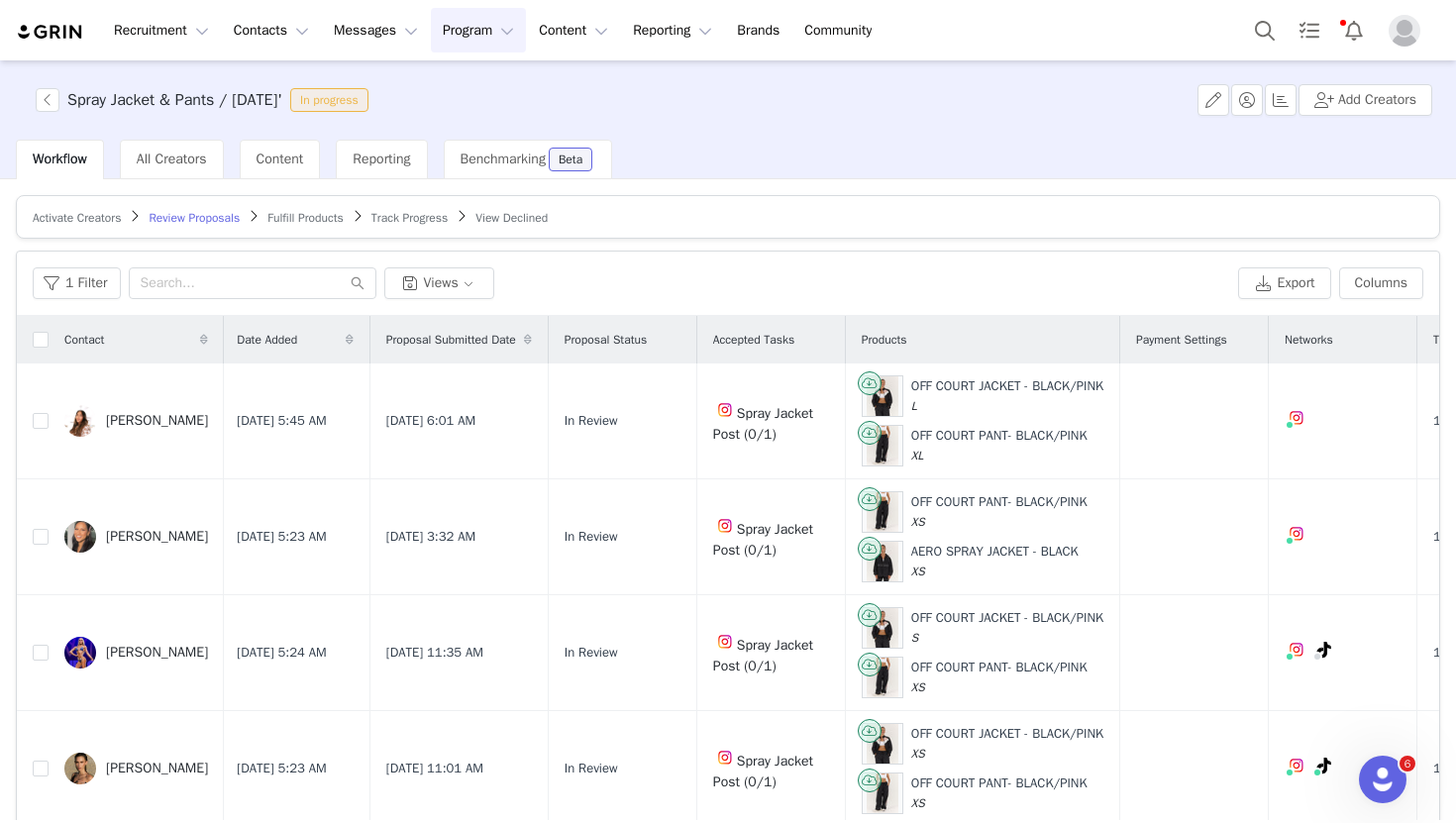 click on "Spray Jacket & Pants / July 25' In progress" at bounding box center [200, 100] 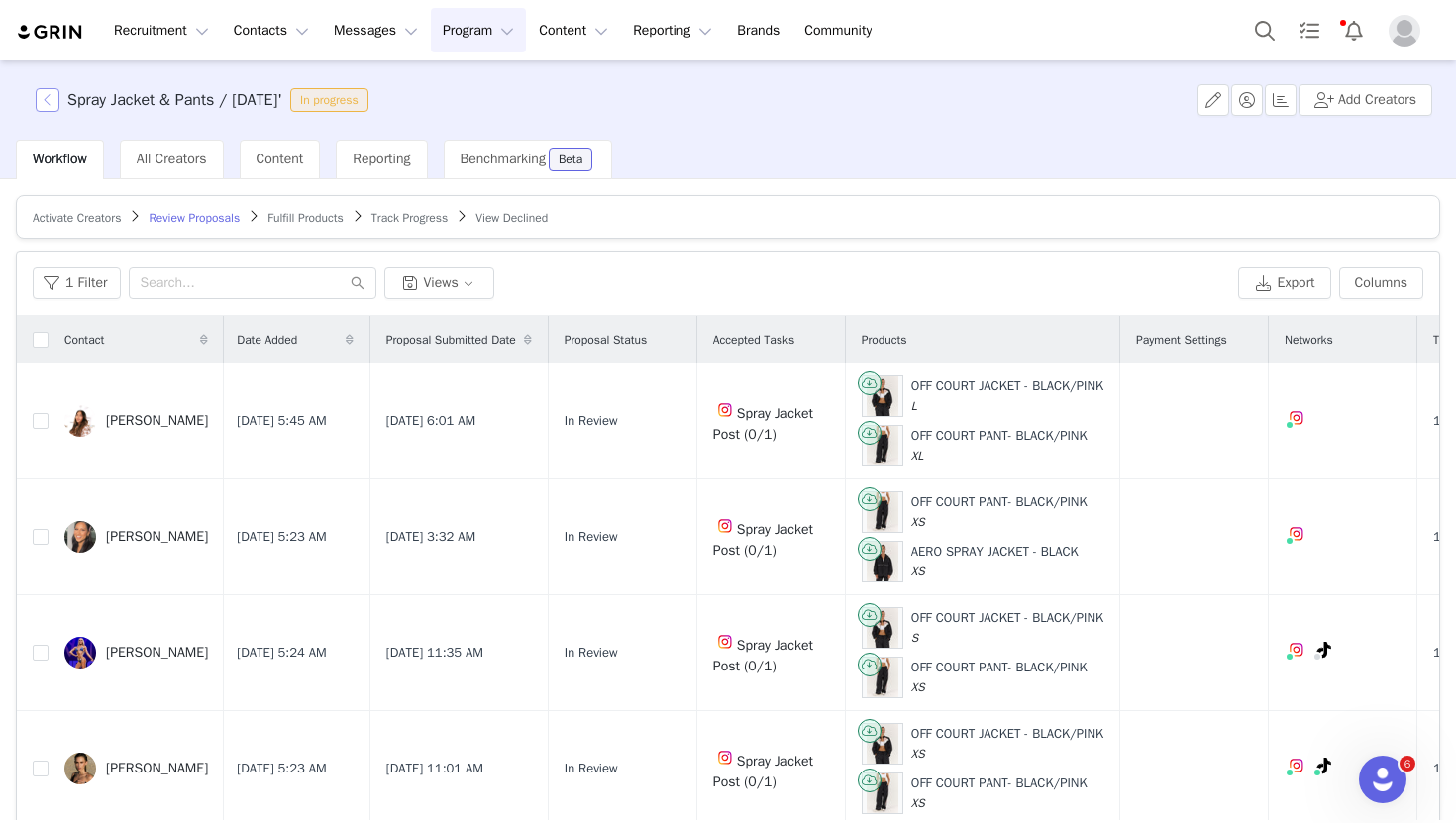 click at bounding box center [48, 100] 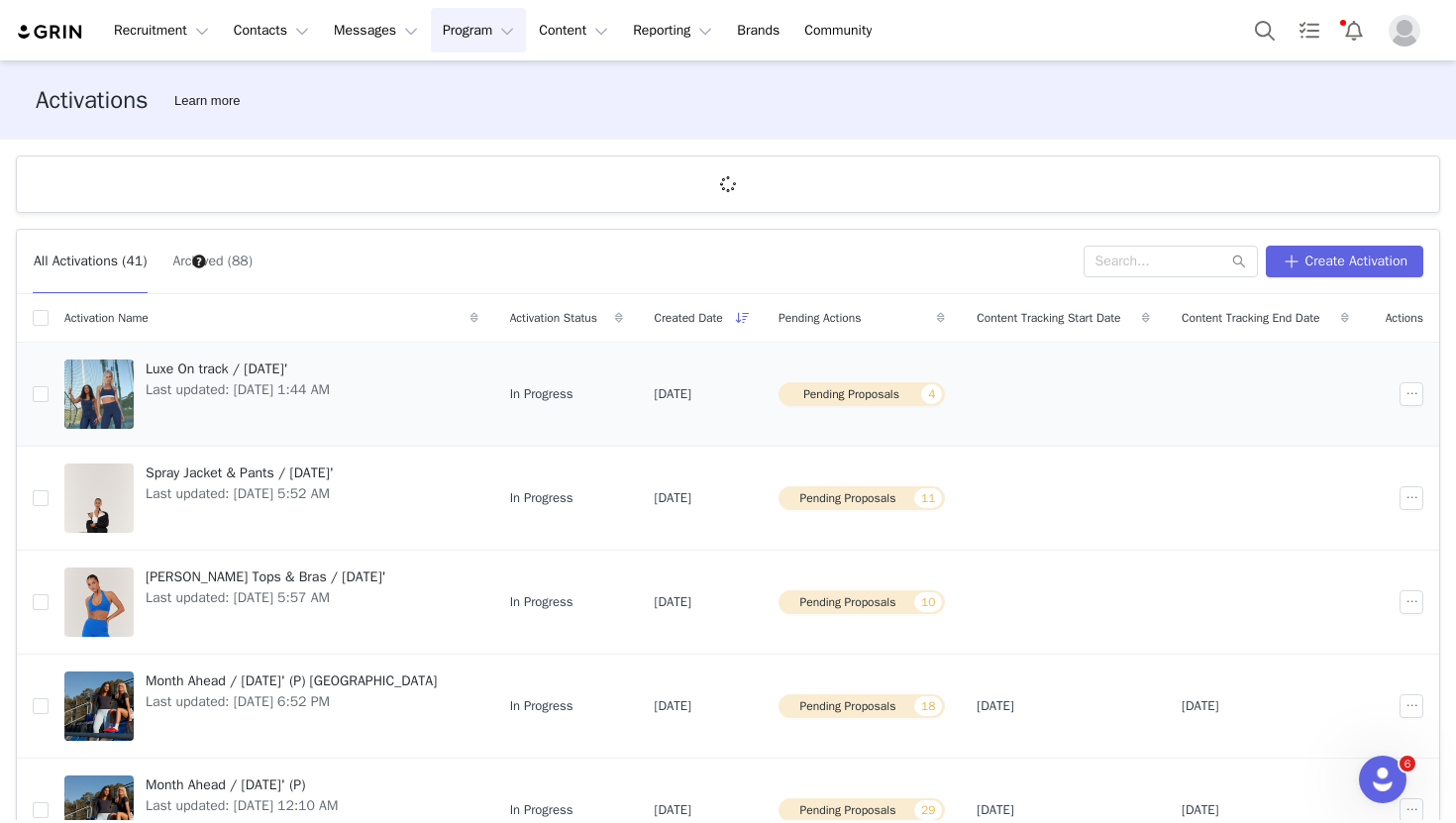 click on "Luxe On track / [DATE]'" at bounding box center (238, 368) 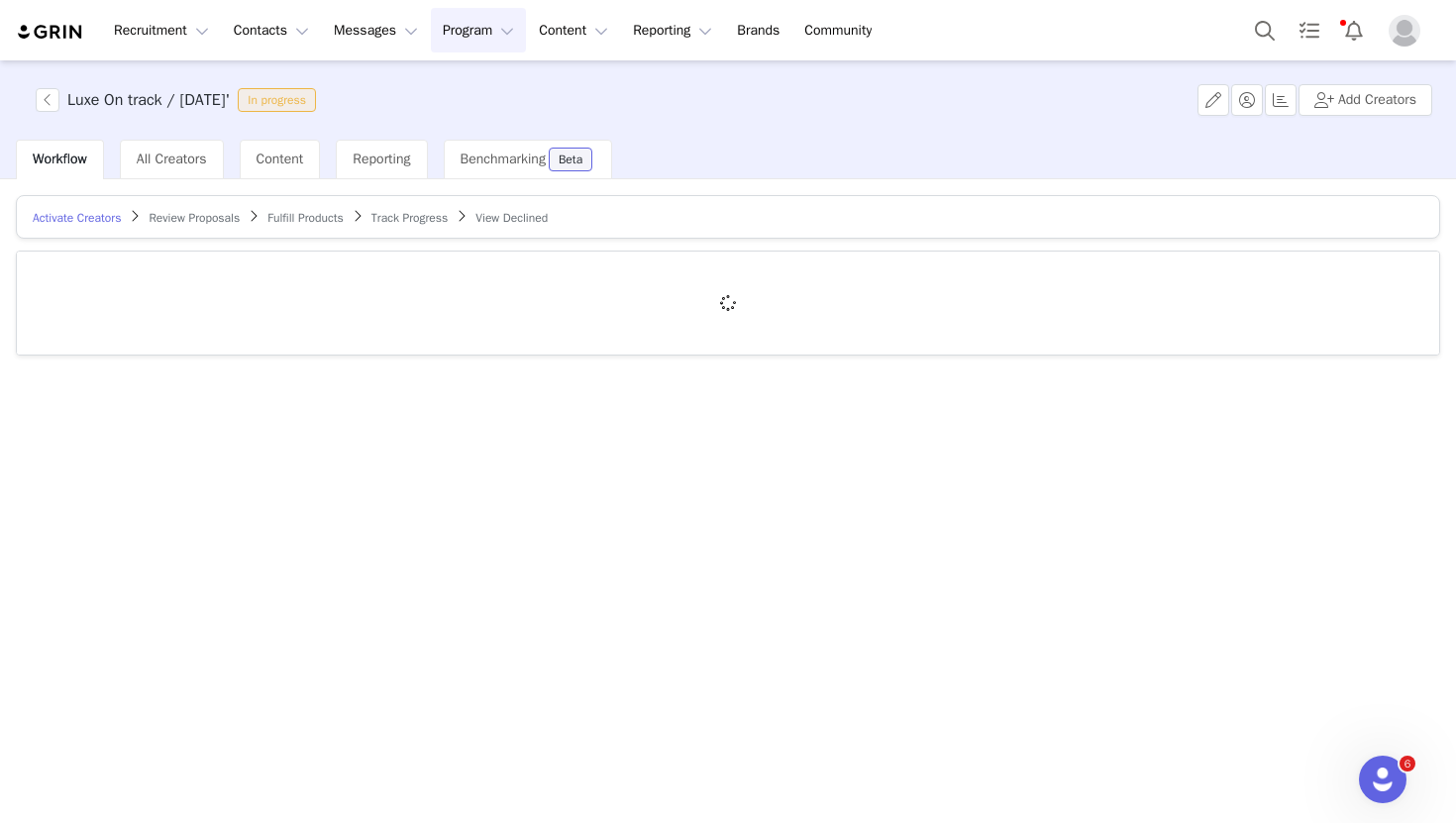 click on "Review Proposals" at bounding box center (194, 218) 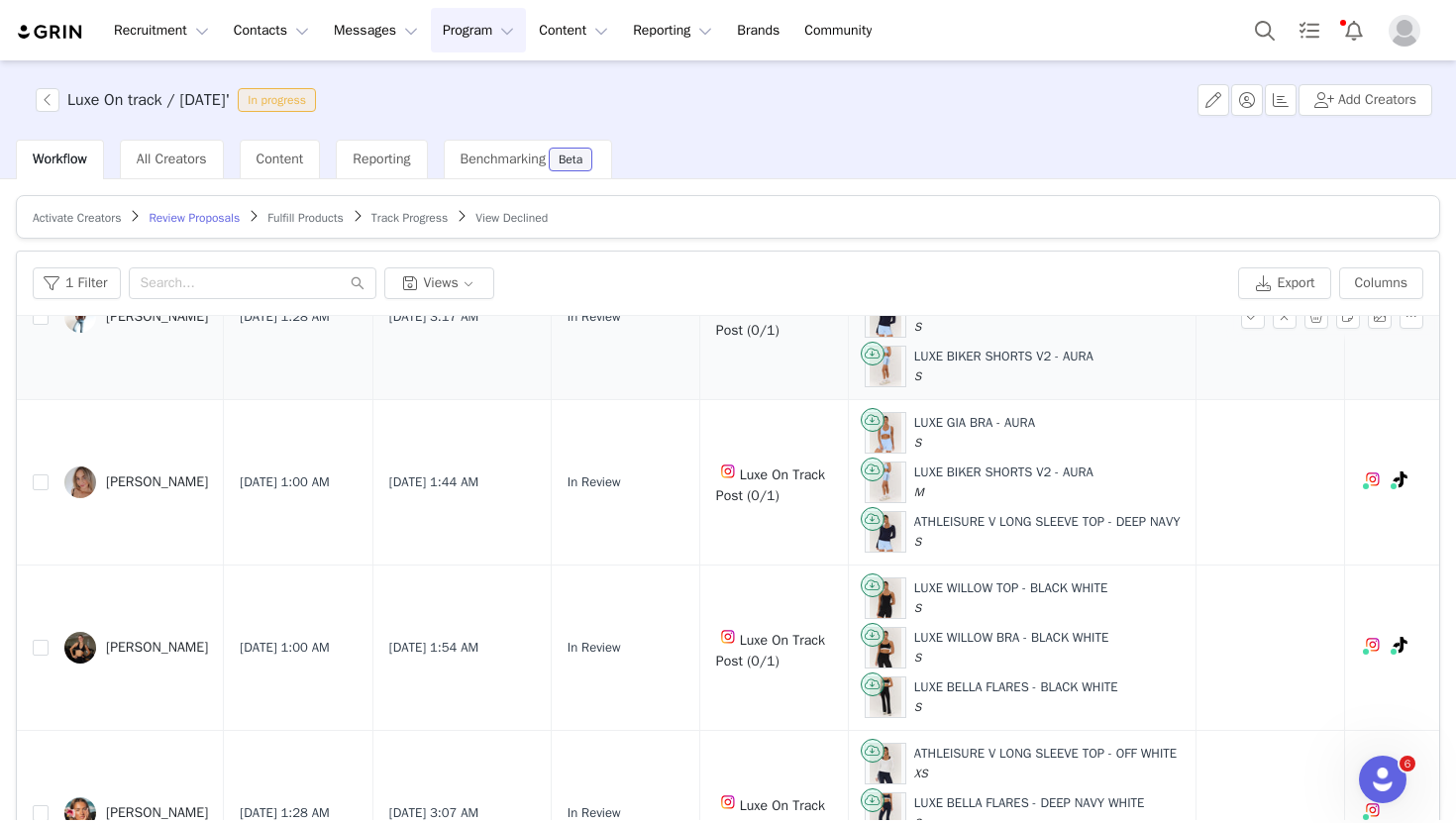 scroll, scrollTop: 182, scrollLeft: 0, axis: vertical 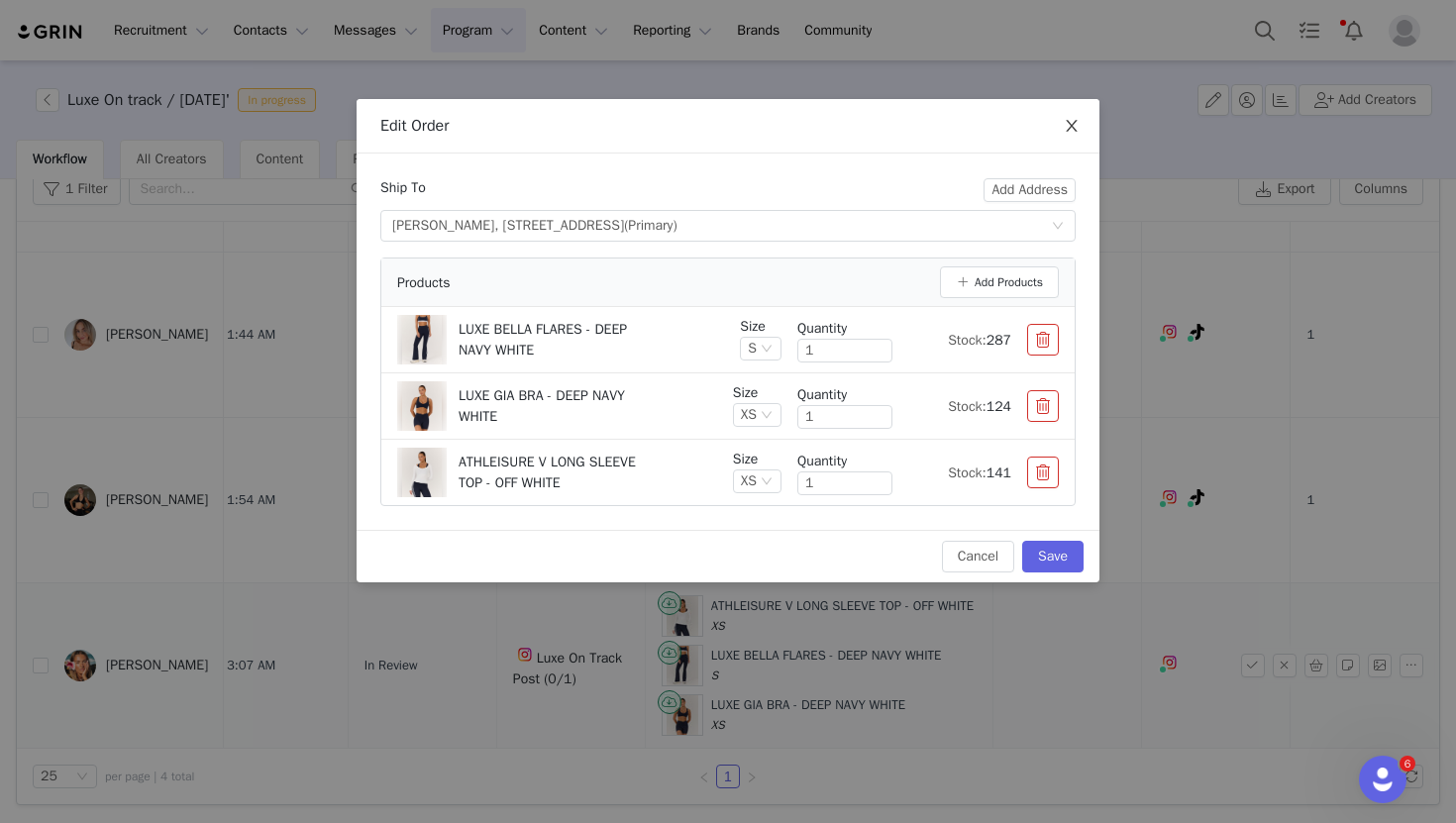 click at bounding box center [1072, 127] 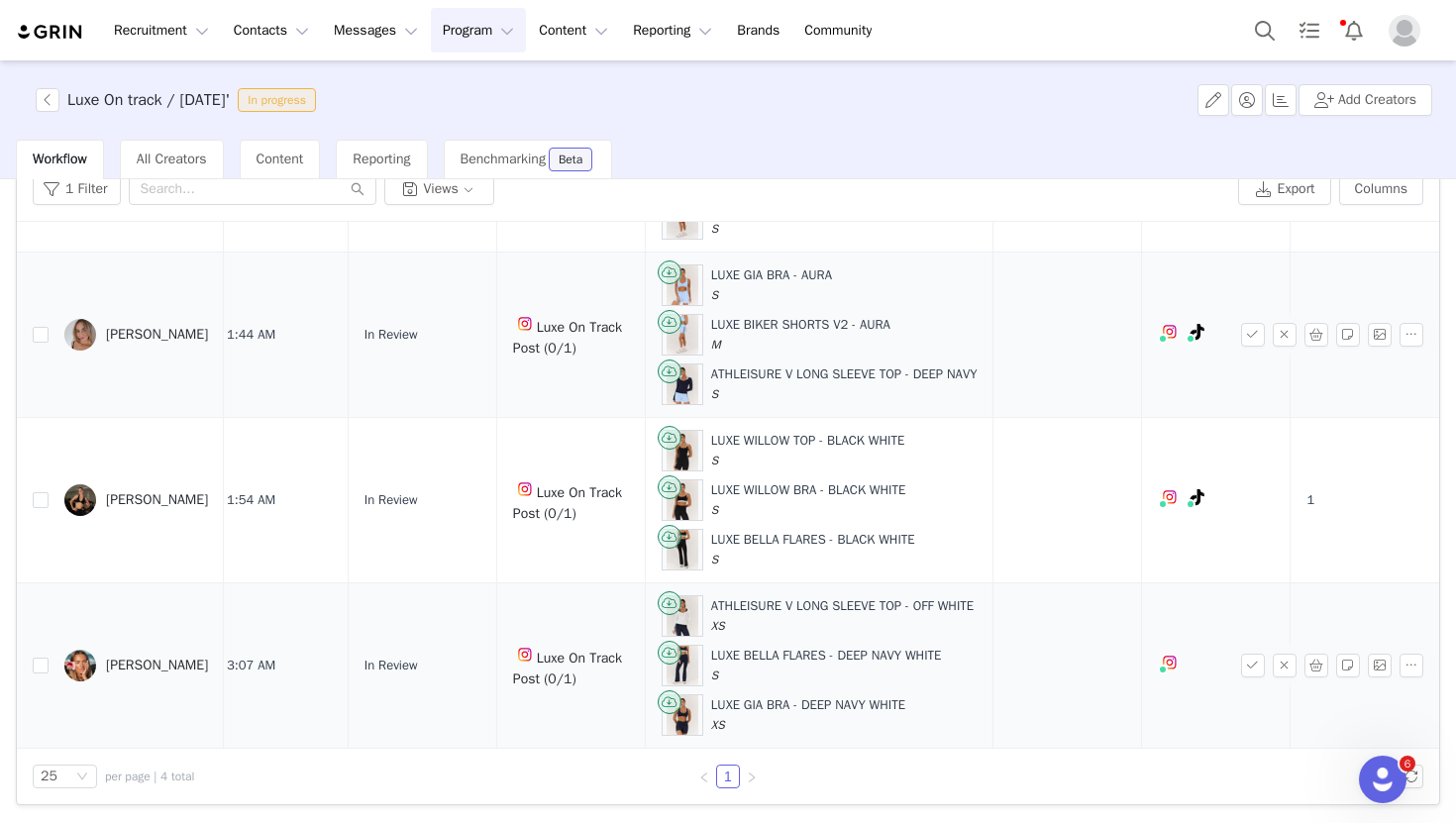 scroll, scrollTop: 0, scrollLeft: 239, axis: horizontal 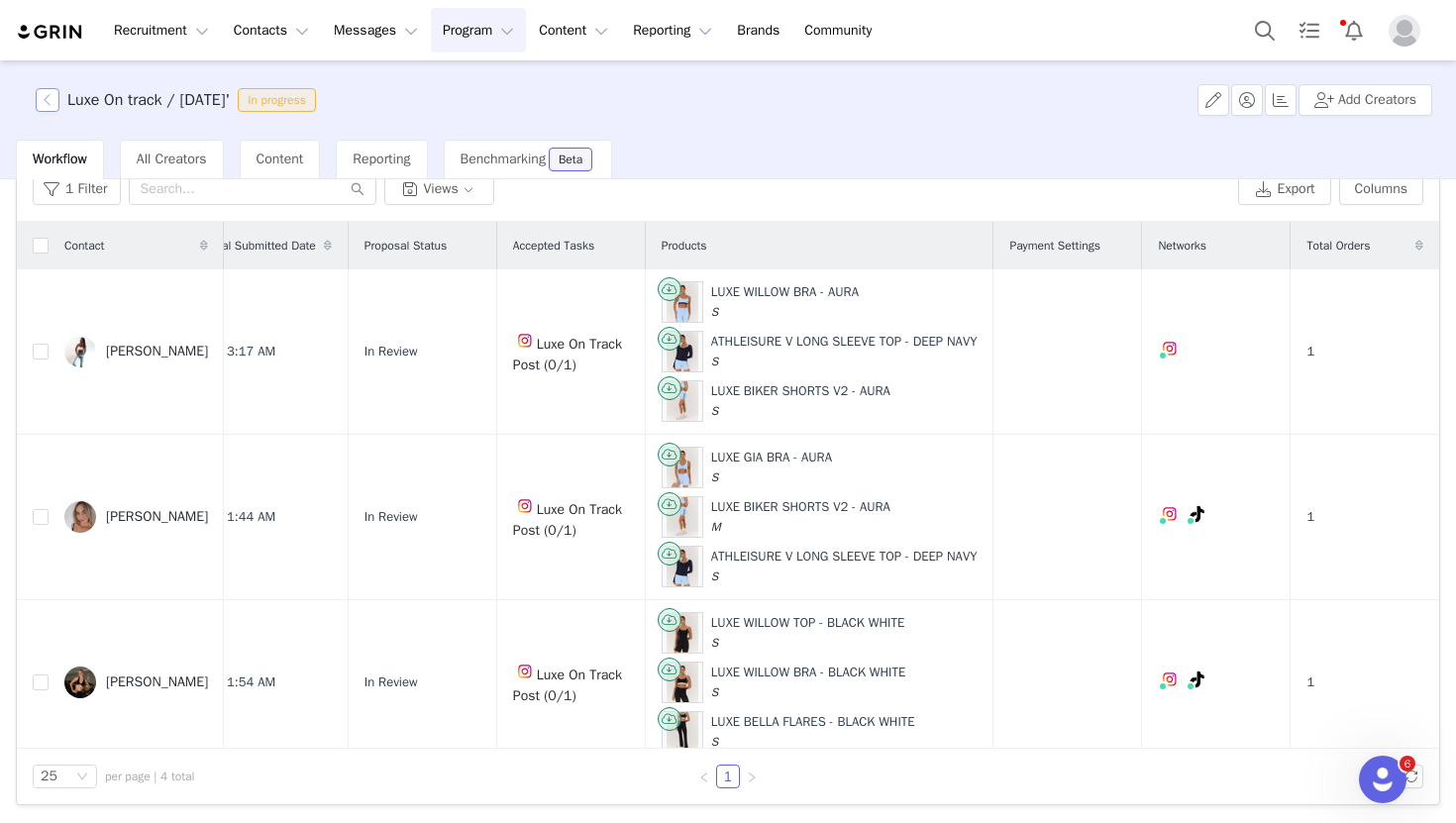 click at bounding box center (48, 100) 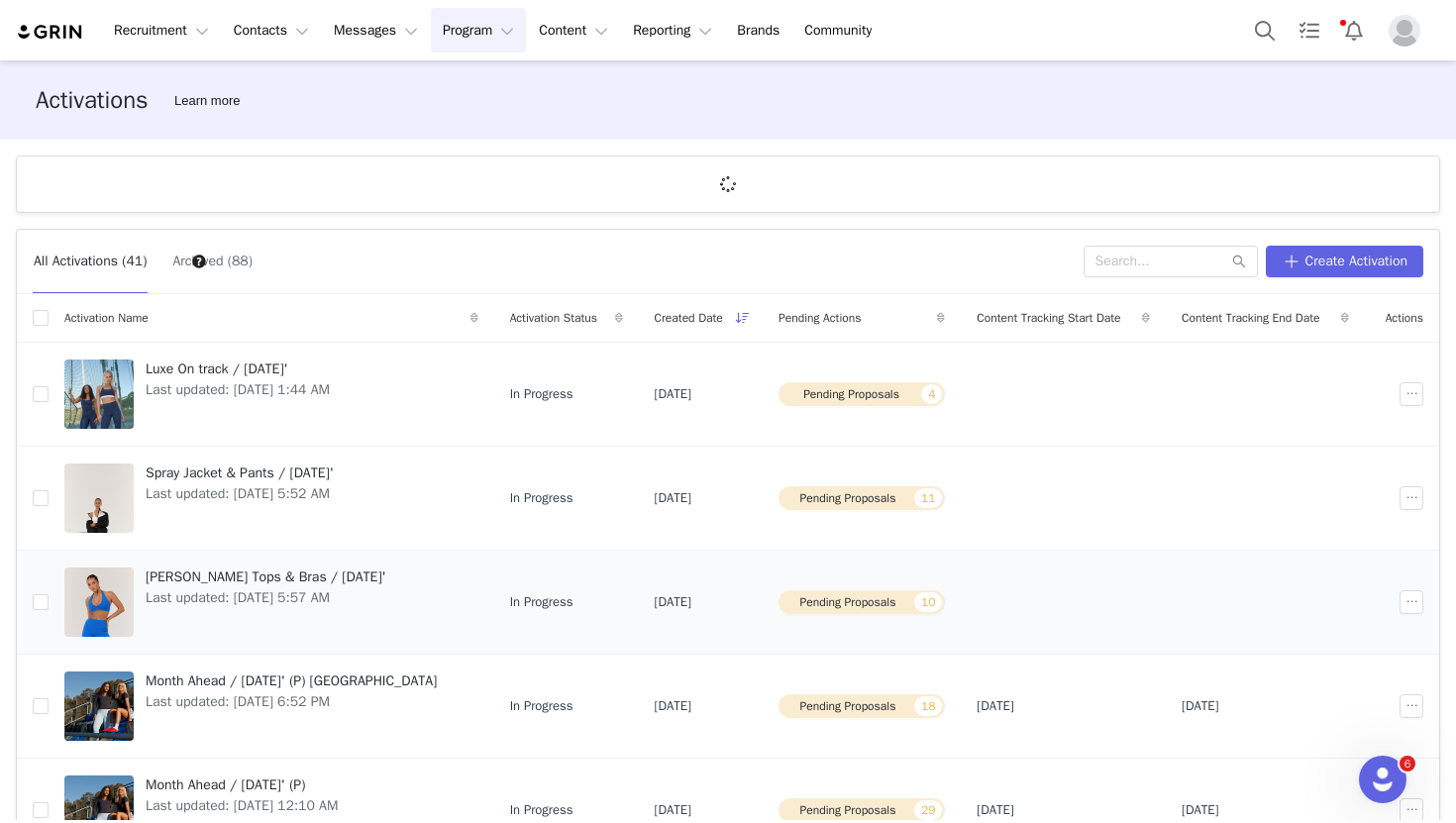 click on "[PERSON_NAME] Tops & Bras / [DATE]'" at bounding box center (265, 576) 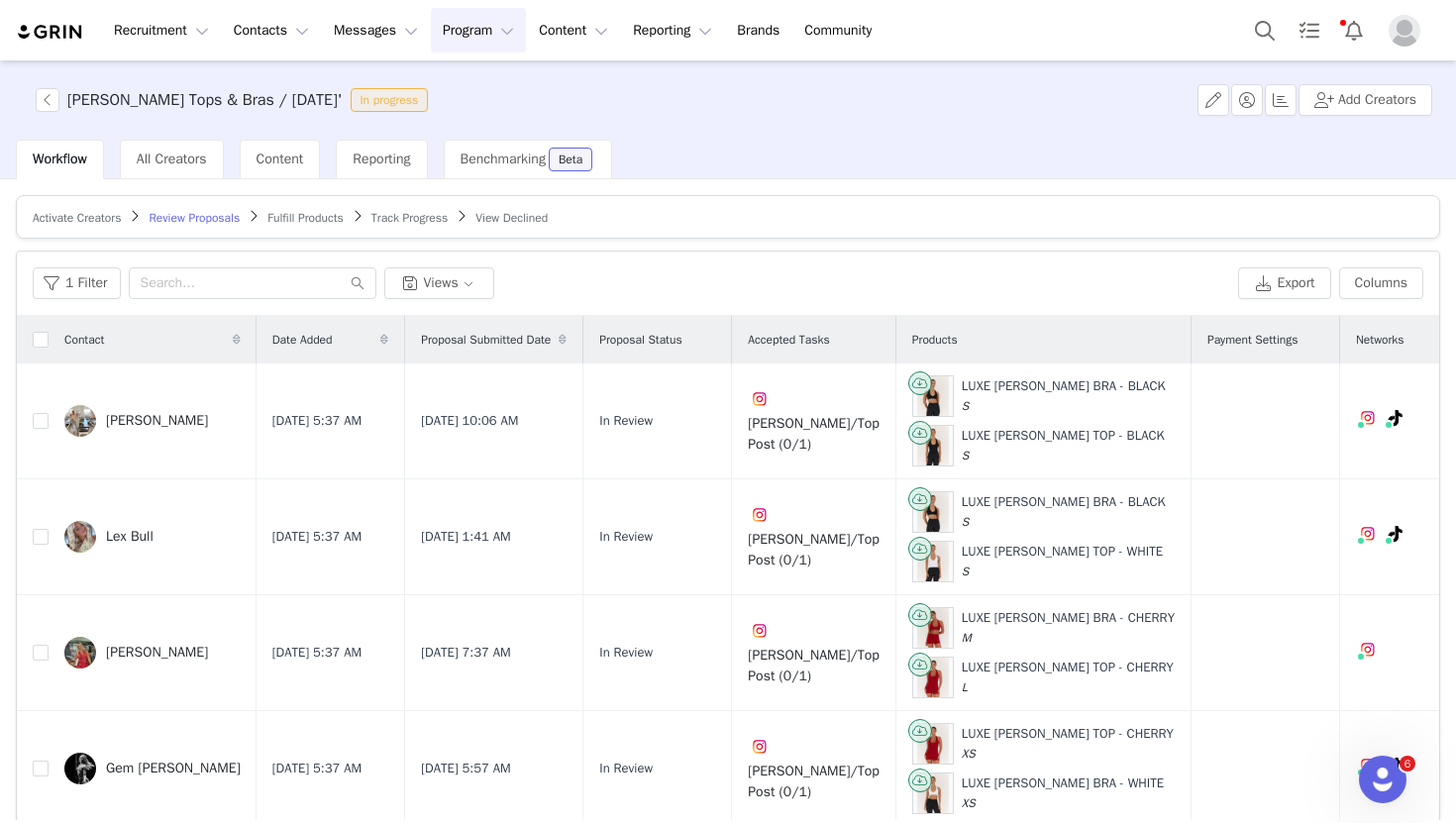click on "Activate Creators Review Proposals Fulfill Products Track Progress View Declined  Filters   Filter Logic  And Or  Date Added   ~   Proposal Submitted Date   Owner  Select  Contact Tag  Select Network    Relationship Stage  Select  Proposal Status  Select  Archived  Select No  Advanced Filters   + Add Field  Apply Filters Clear All 1 Filter Views     Export     Columns  Contact   Date Added   Proposal Submitted Date   Proposal Status   Accepted Tasks   Products   Payment Settings   Networks   Total Orders   Eliza Millerd  Jul 7, 2025 5:37 AM Jul 7, 2025 10:06 AM In Review Clara Bra/Top Post (0/1)  LUXE CLARA BRA - BLACK  S   LUXE CLARA TOP - BLACK  S  1  Lex Bull  Jul 7, 2025 5:37 AM Jul 8, 2025 1:41 AM In Review Clara Bra/Top Post (0/1)  LUXE CLARA BRA - BLACK  S   LUXE CLARA TOP - WHITE  S  1  Issy Ryles  Jul 7, 2025 5:37 AM Jul 8, 2025 7:37 AM In Review Clara Bra/Top Post (0/1)  LUXE CLARA BRA - CHERRY  M   LUXE CLARA TOP - CHERRY  L  1  Gem Fenn  Jul 7, 2025 5:37 AM Jul 7, 2025 5:57 AM In Review  XS   XS" at bounding box center (728, 547) 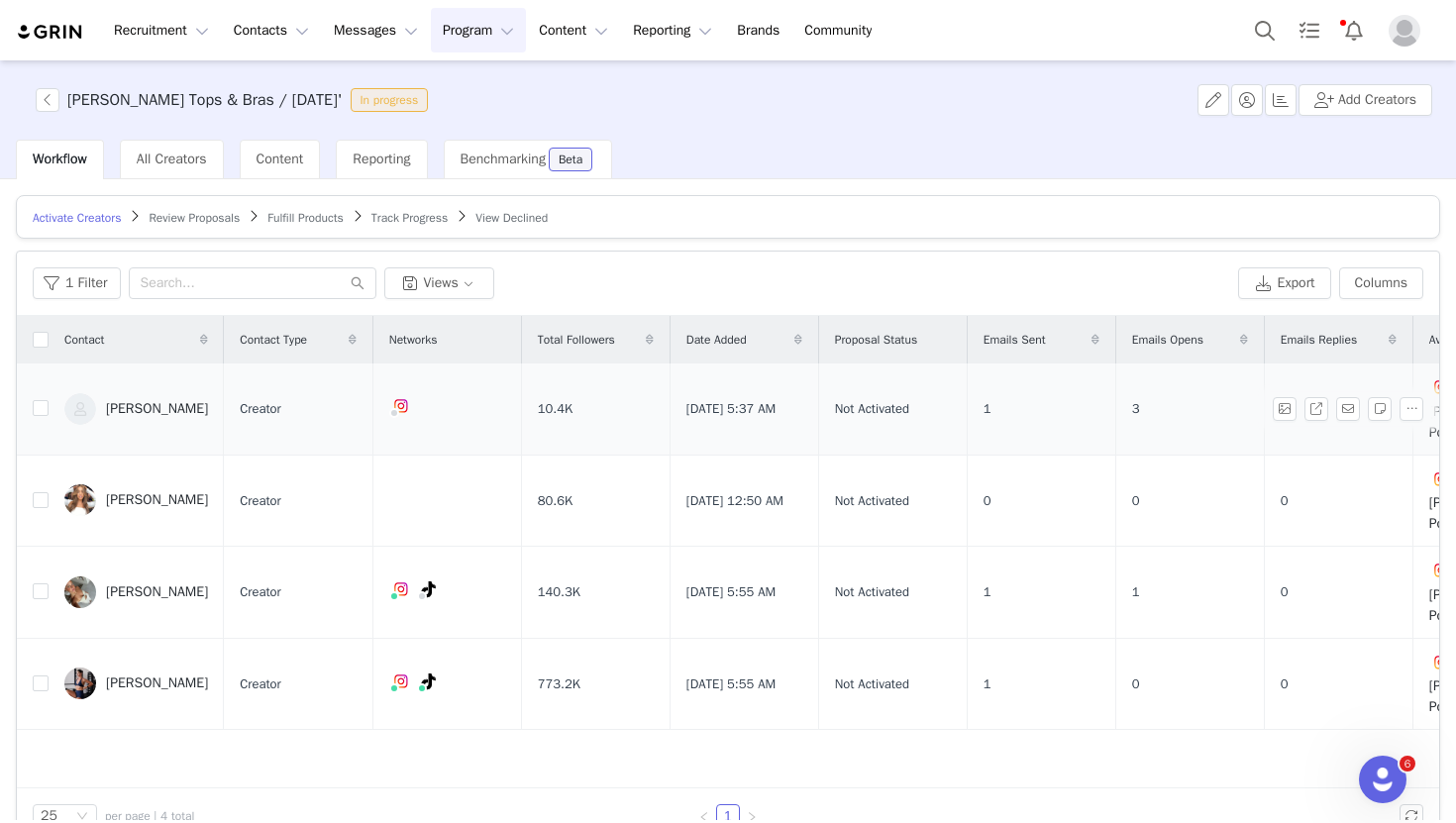 scroll, scrollTop: 4, scrollLeft: 0, axis: vertical 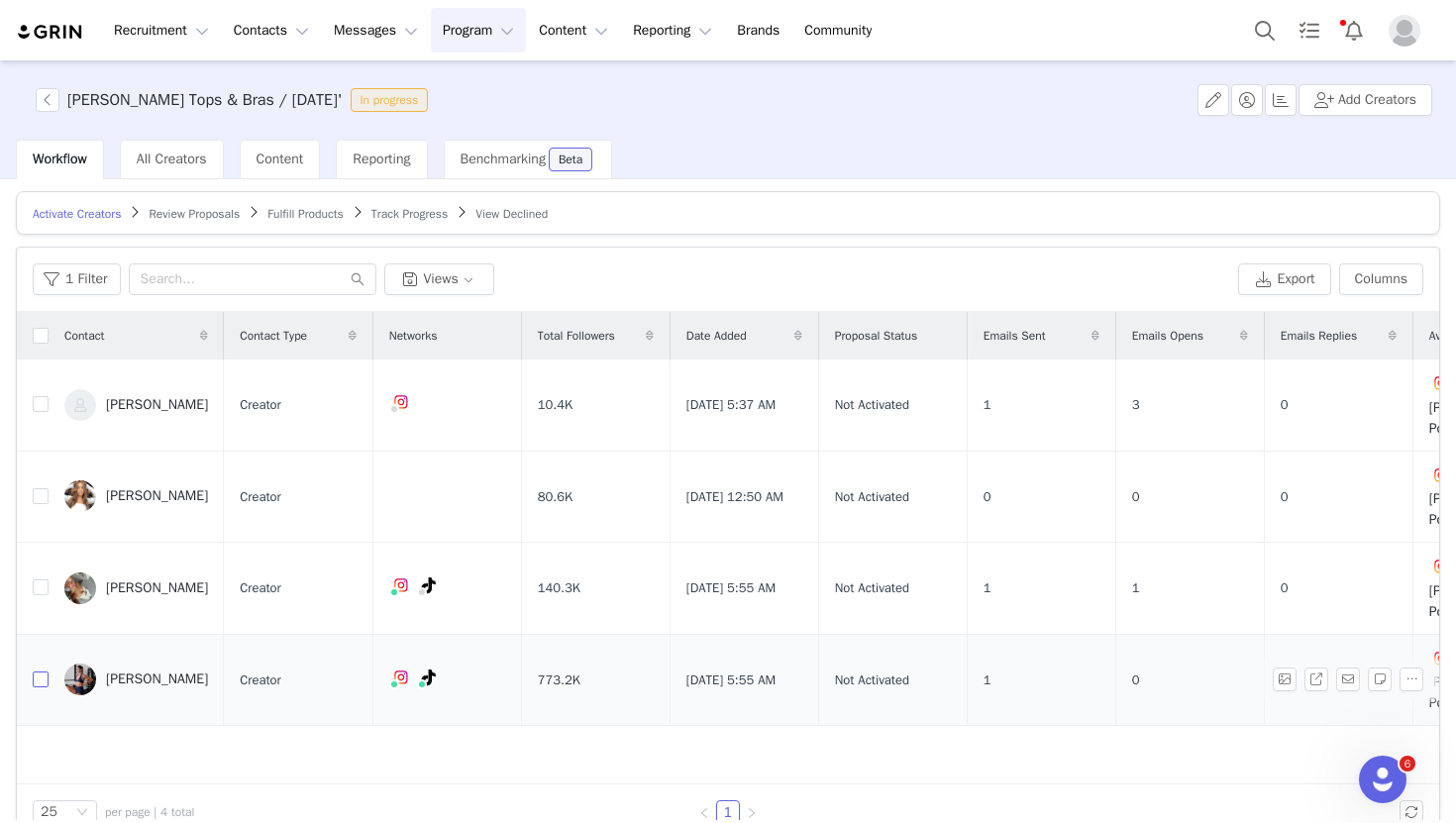 click at bounding box center (41, 679) 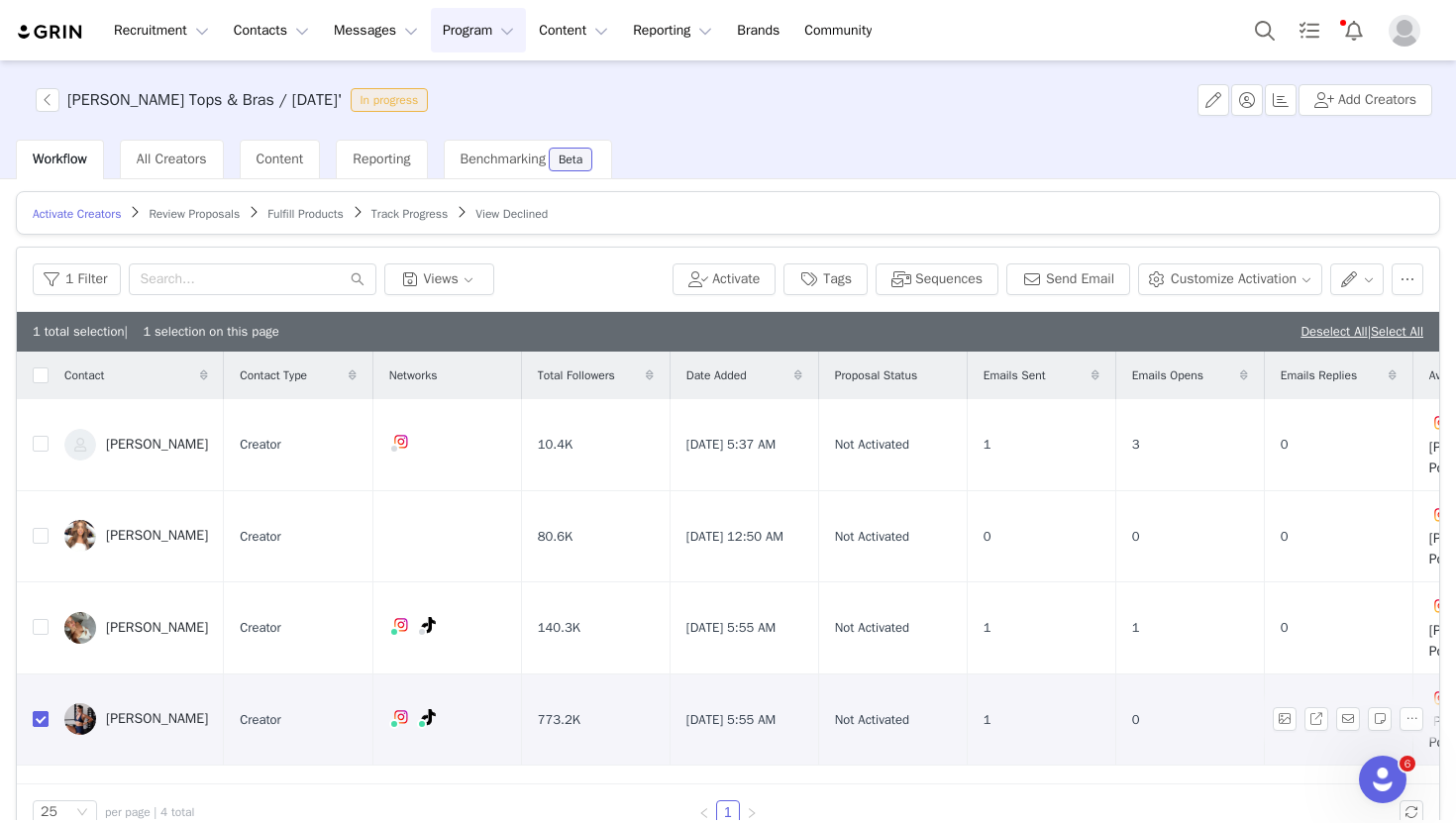 click at bounding box center (41, 719) 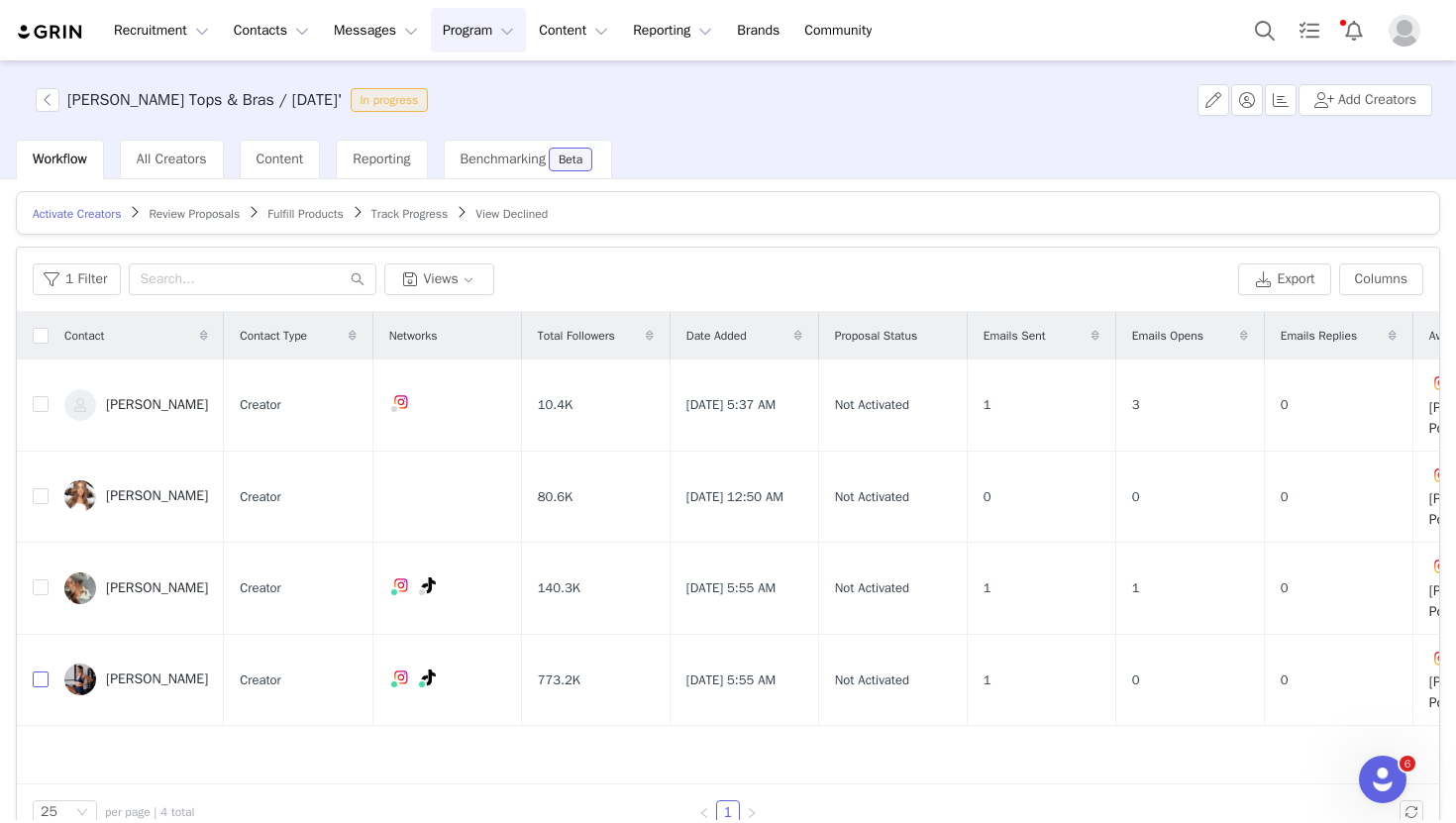 checkbox on "false" 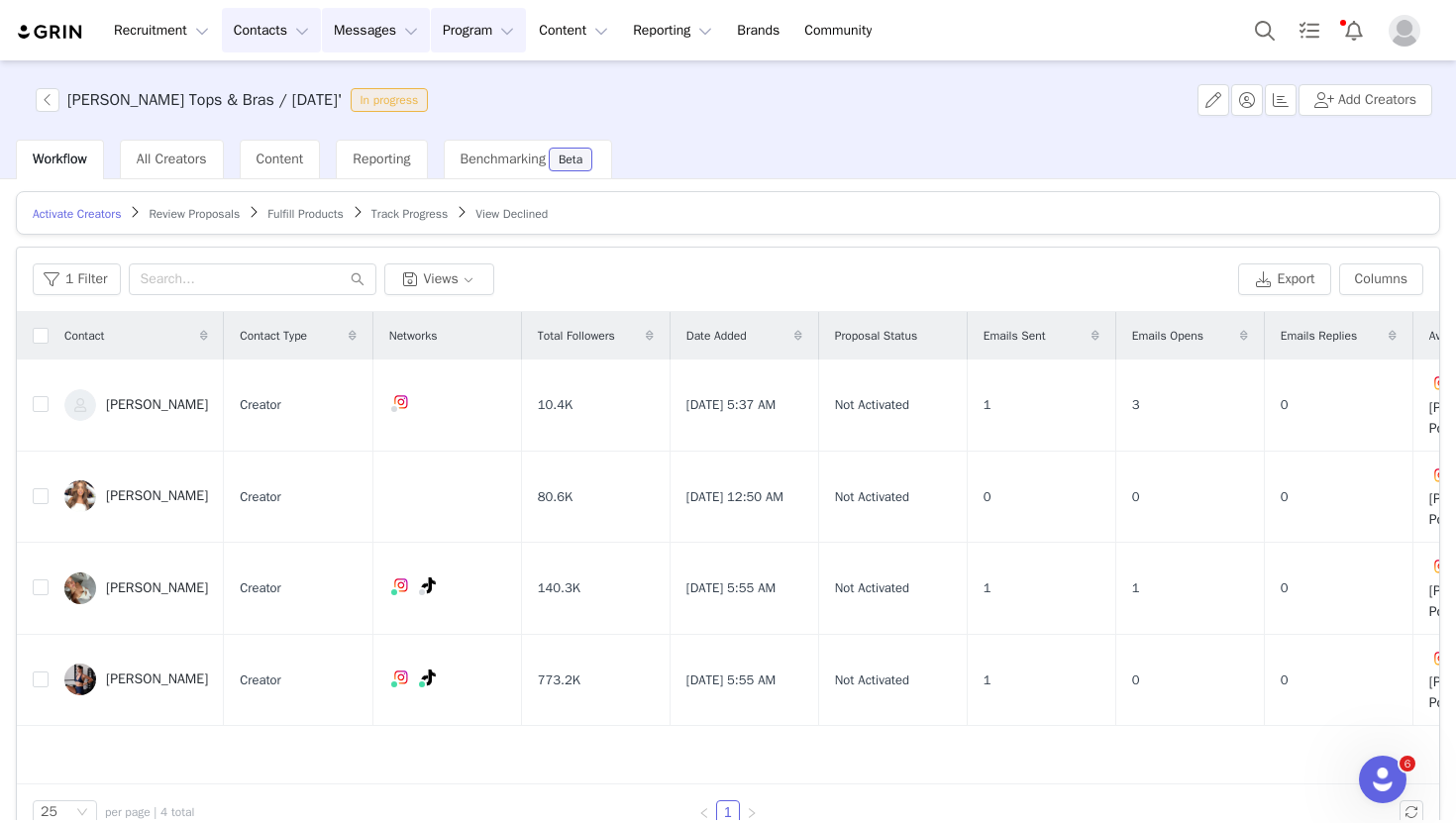 drag, startPoint x: 270, startPoint y: 50, endPoint x: 347, endPoint y: 27, distance: 80.36168 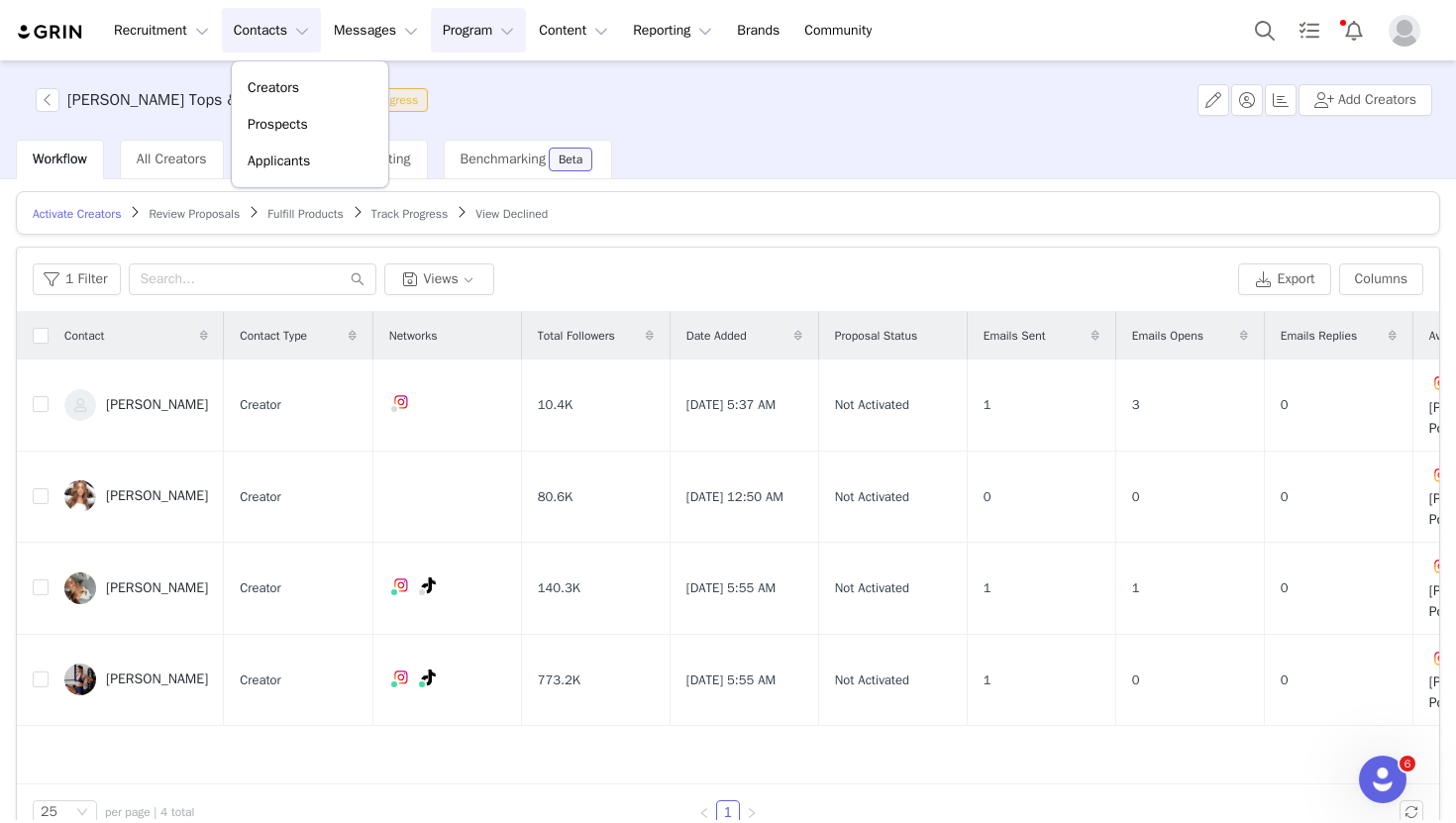 click on "Contacts Contacts" at bounding box center [271, 30] 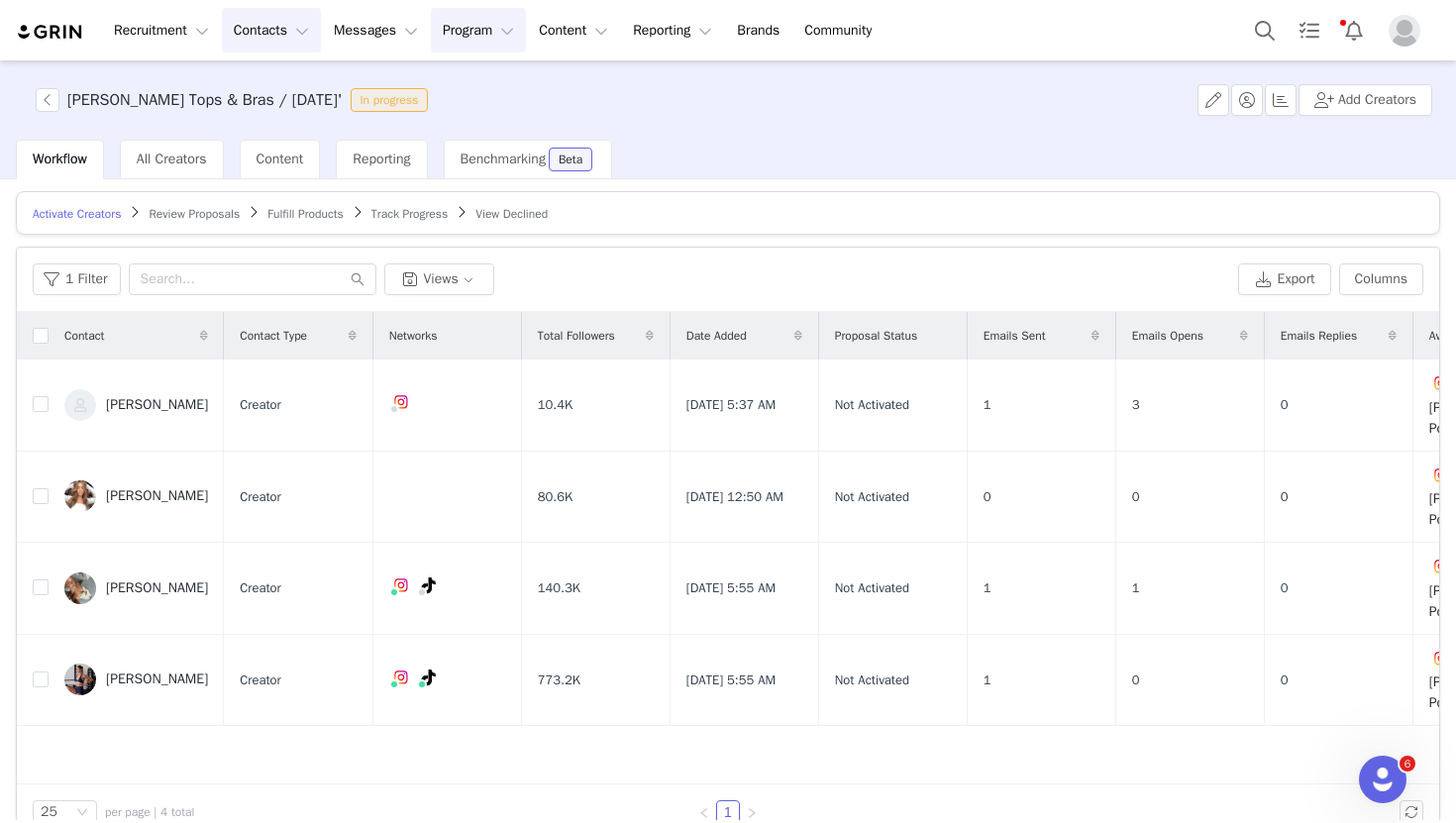 click on "Contacts Contacts" at bounding box center [271, 30] 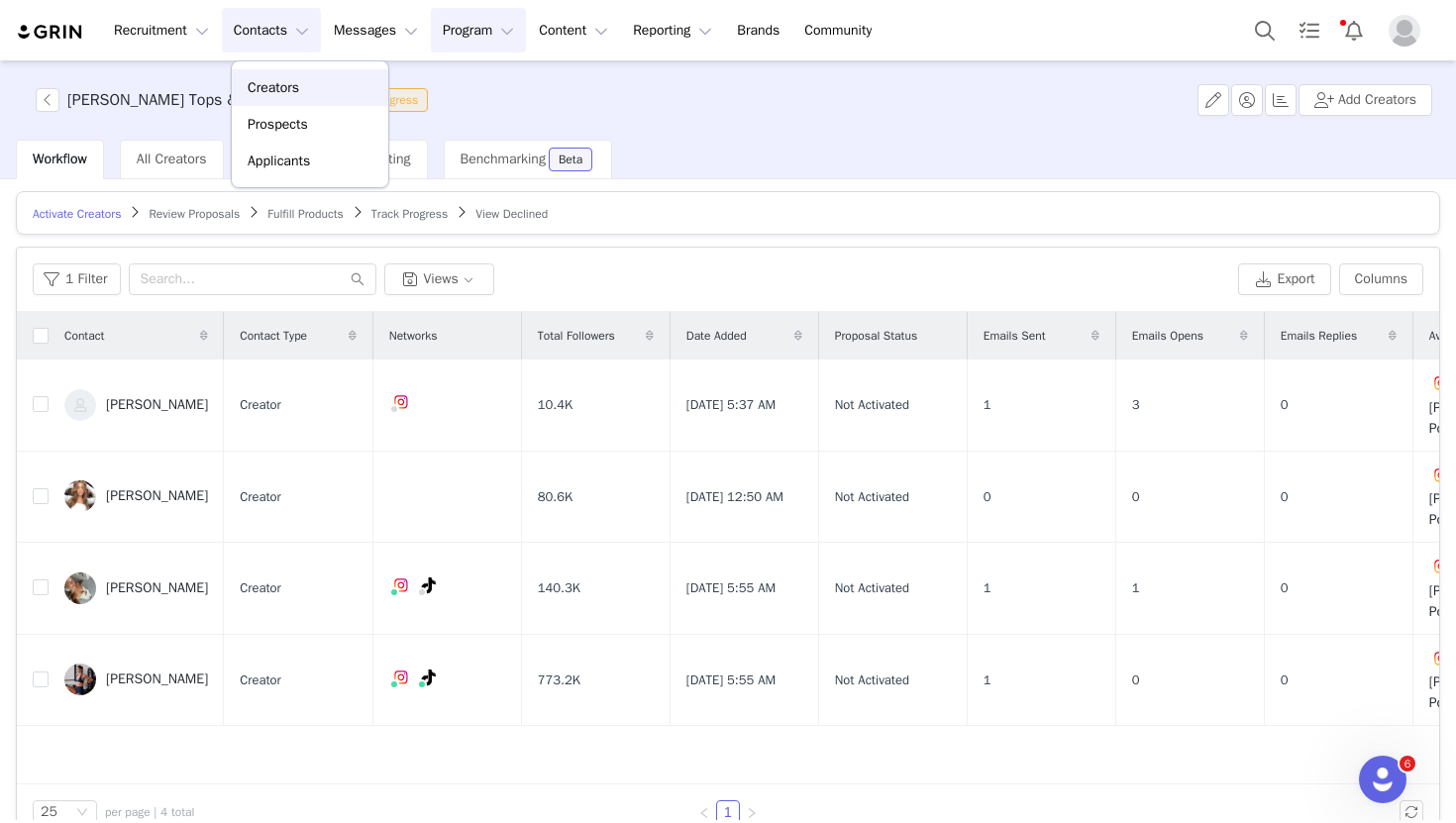 click on "Creators" at bounding box center (273, 87) 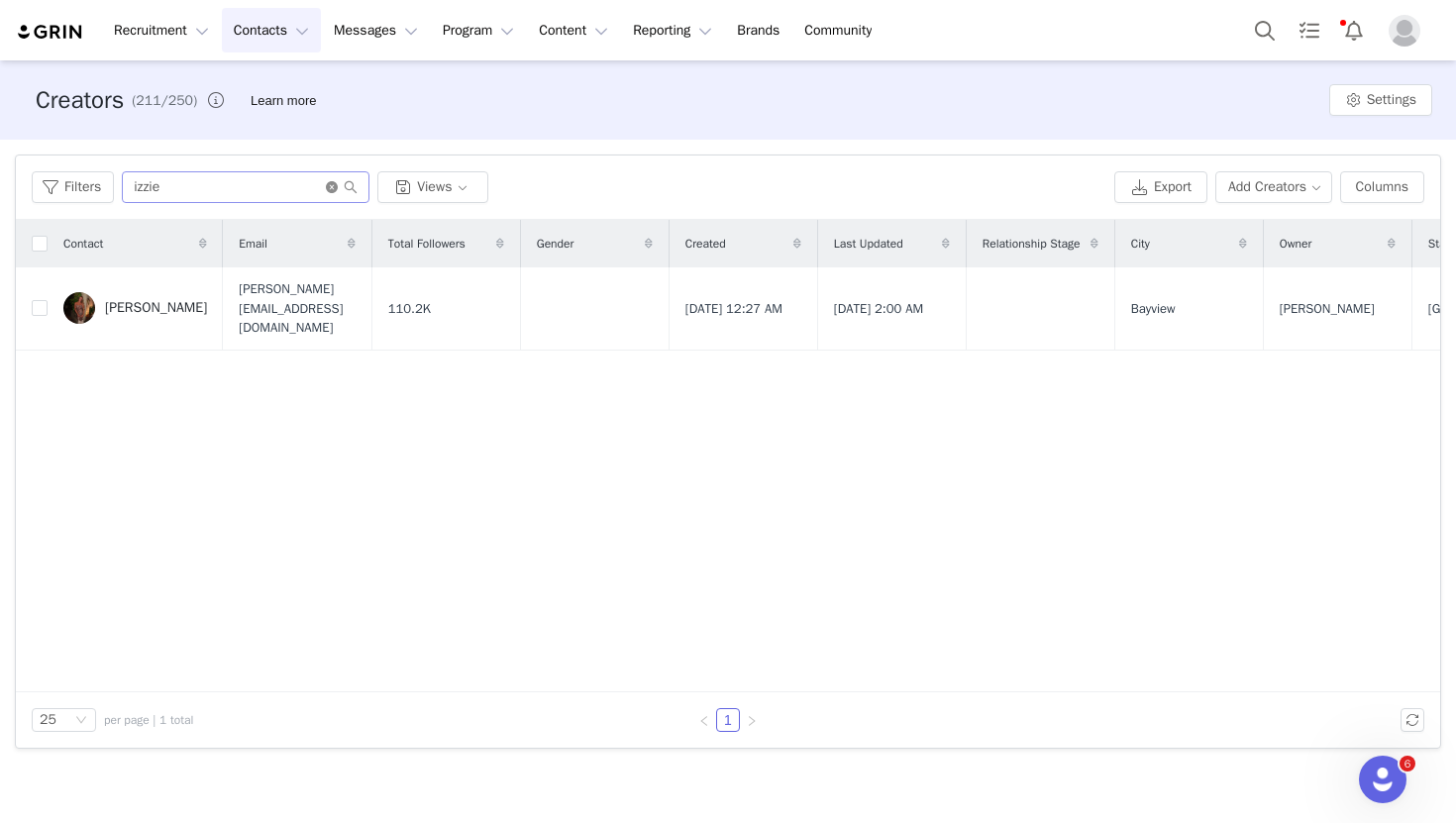 click 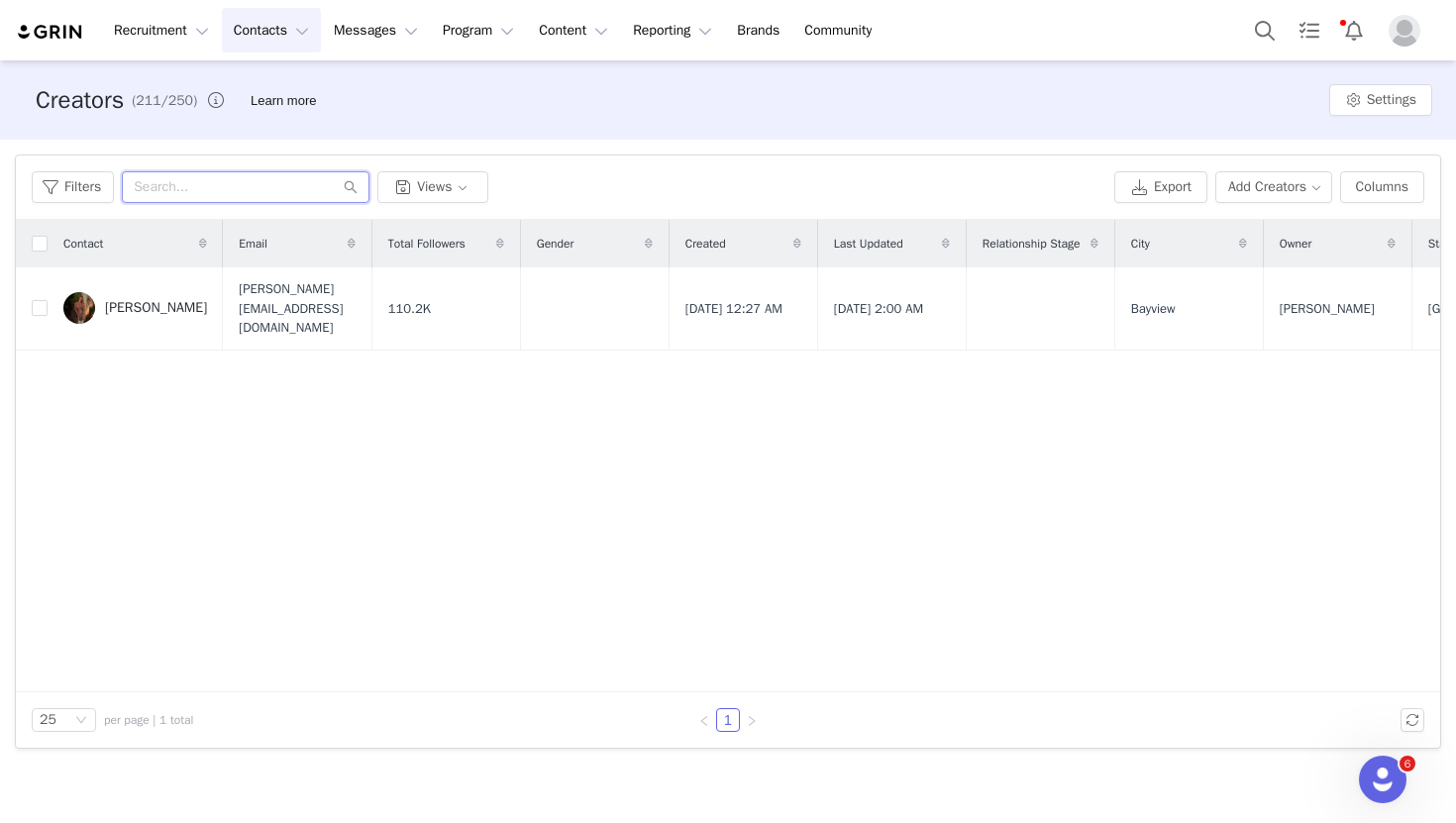 click at bounding box center (246, 187) 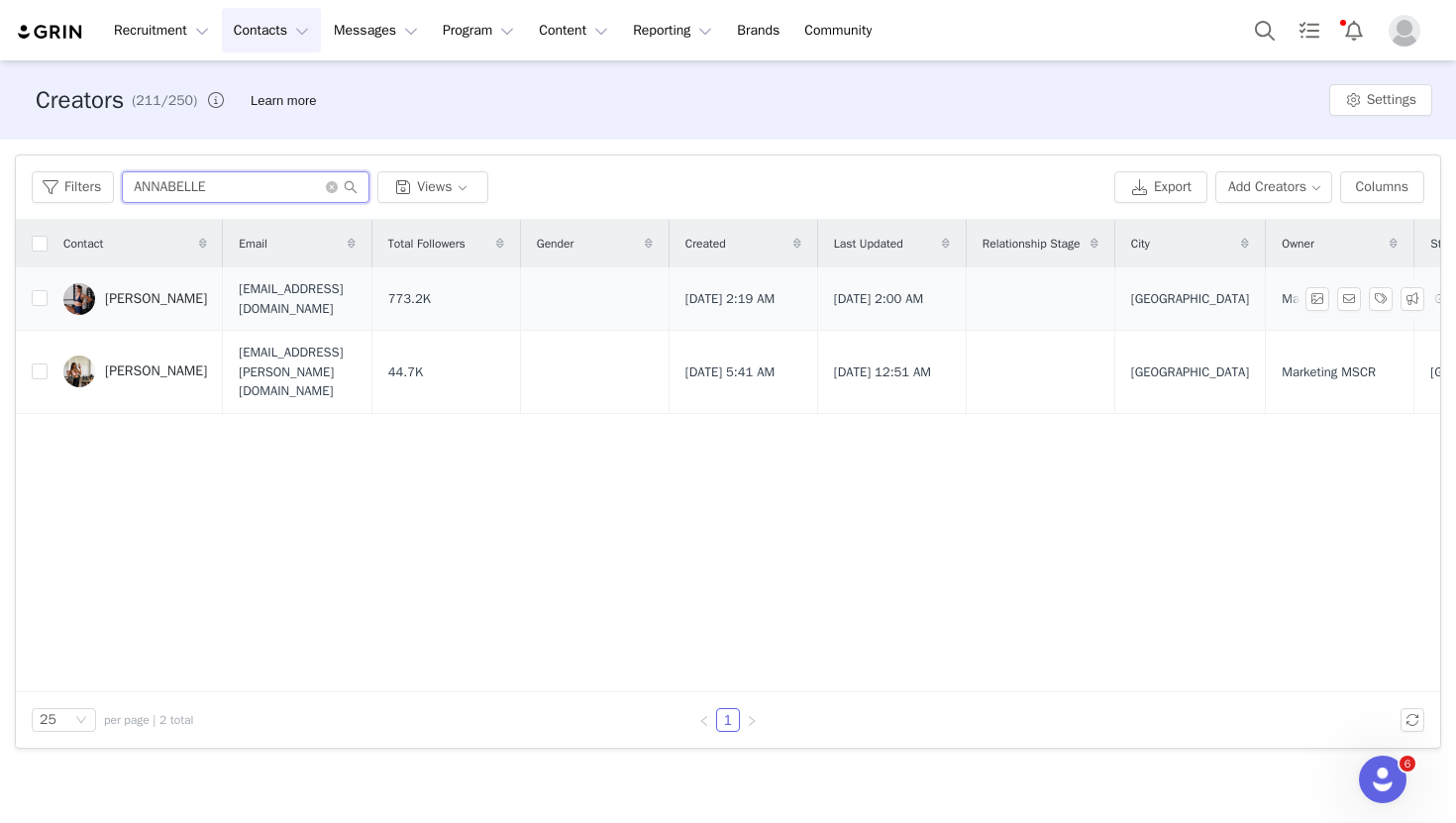 type on "ANNABELLE" 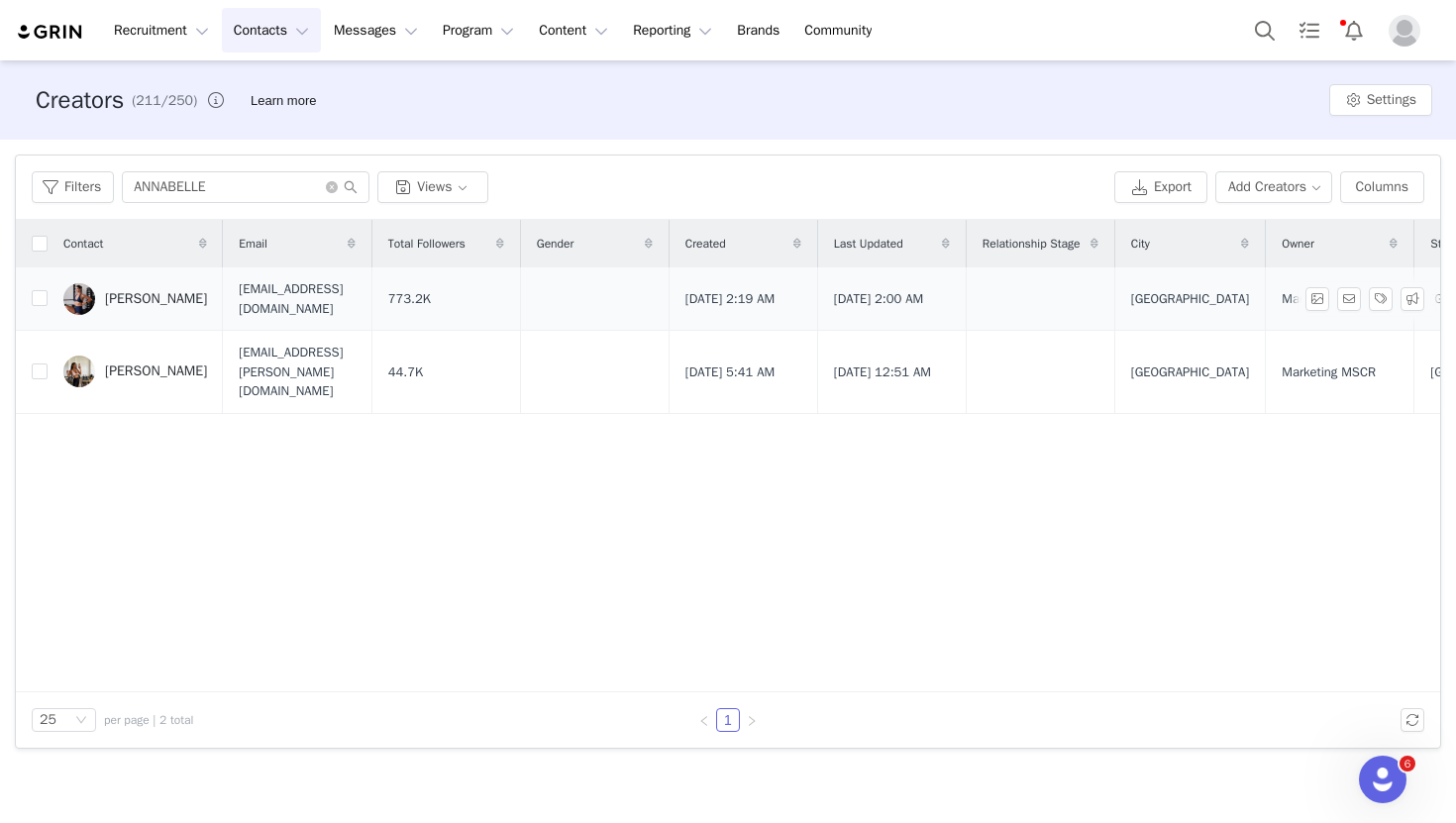 click on "[PERSON_NAME]" at bounding box center [135, 299] 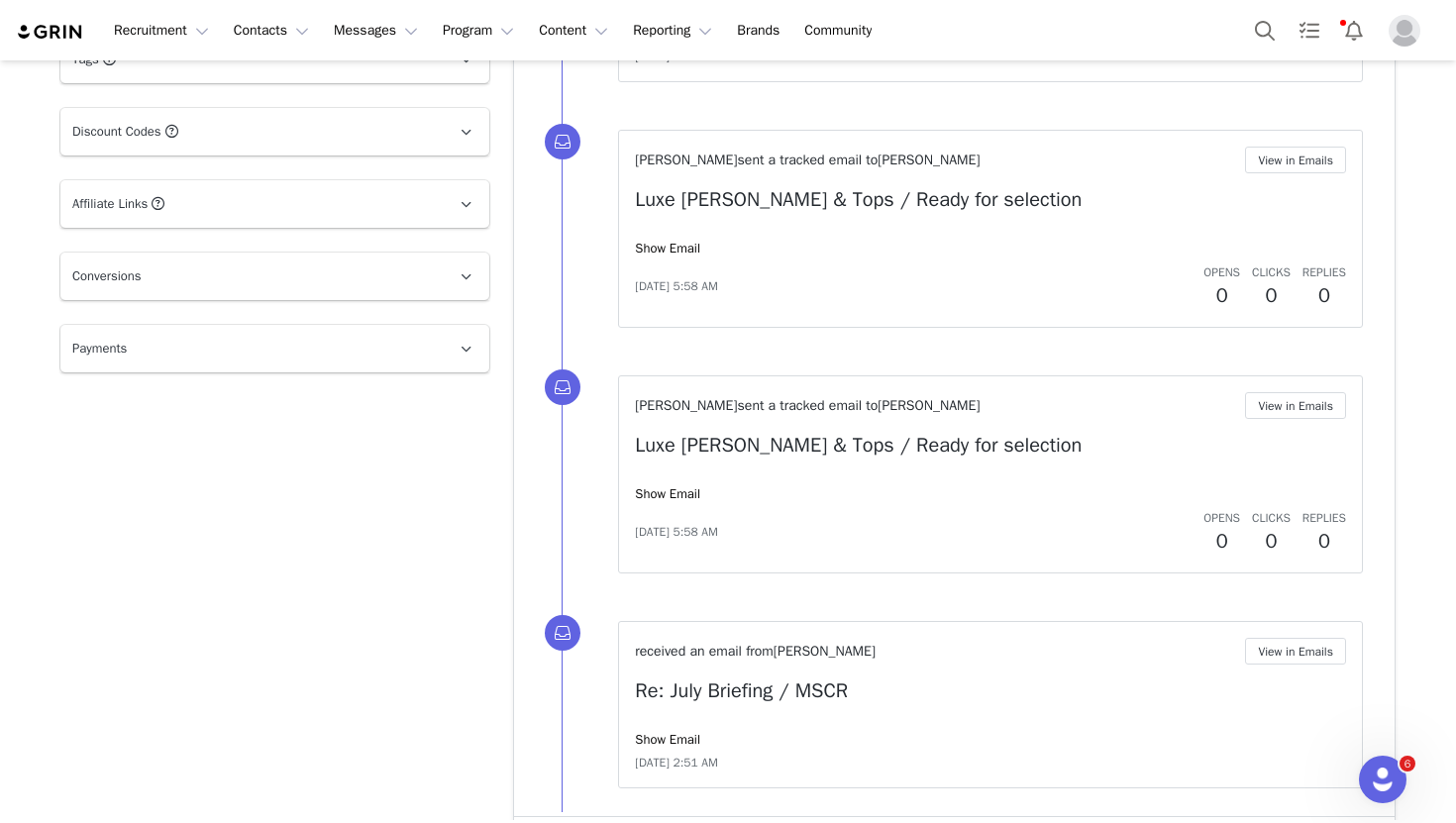 scroll, scrollTop: 1961, scrollLeft: 0, axis: vertical 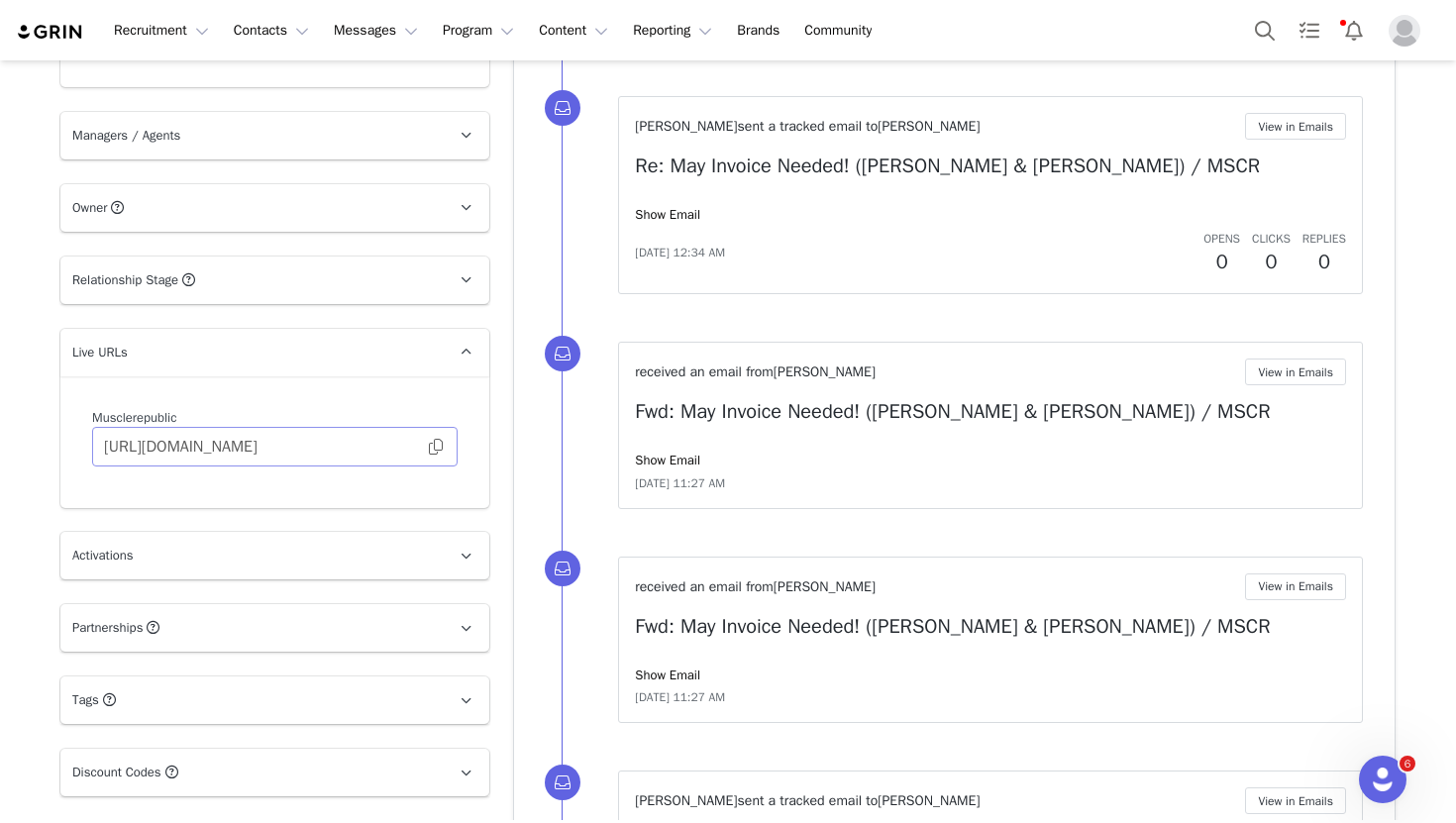 click at bounding box center (436, 447) 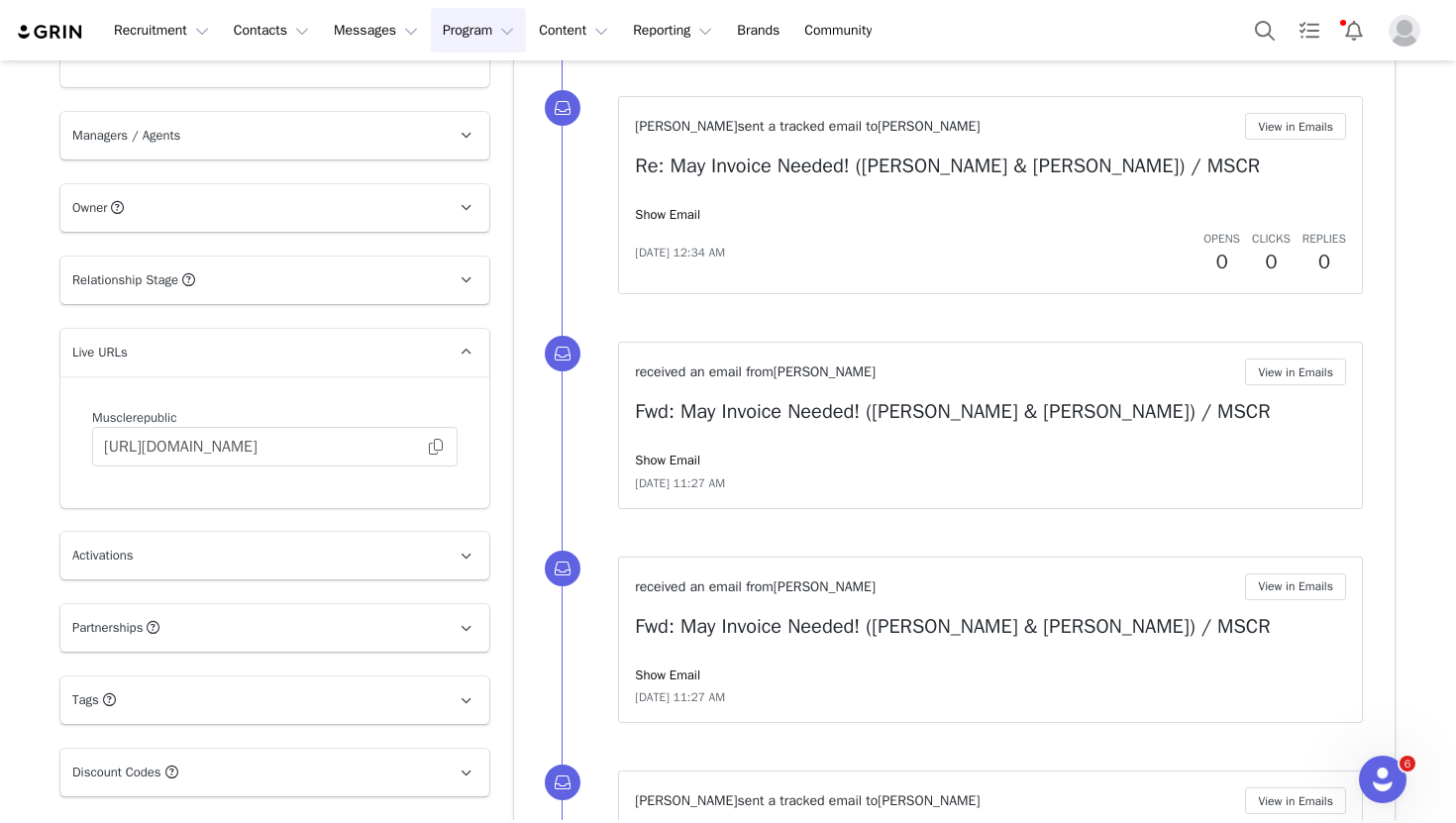 click on "Program Program" at bounding box center (478, 30) 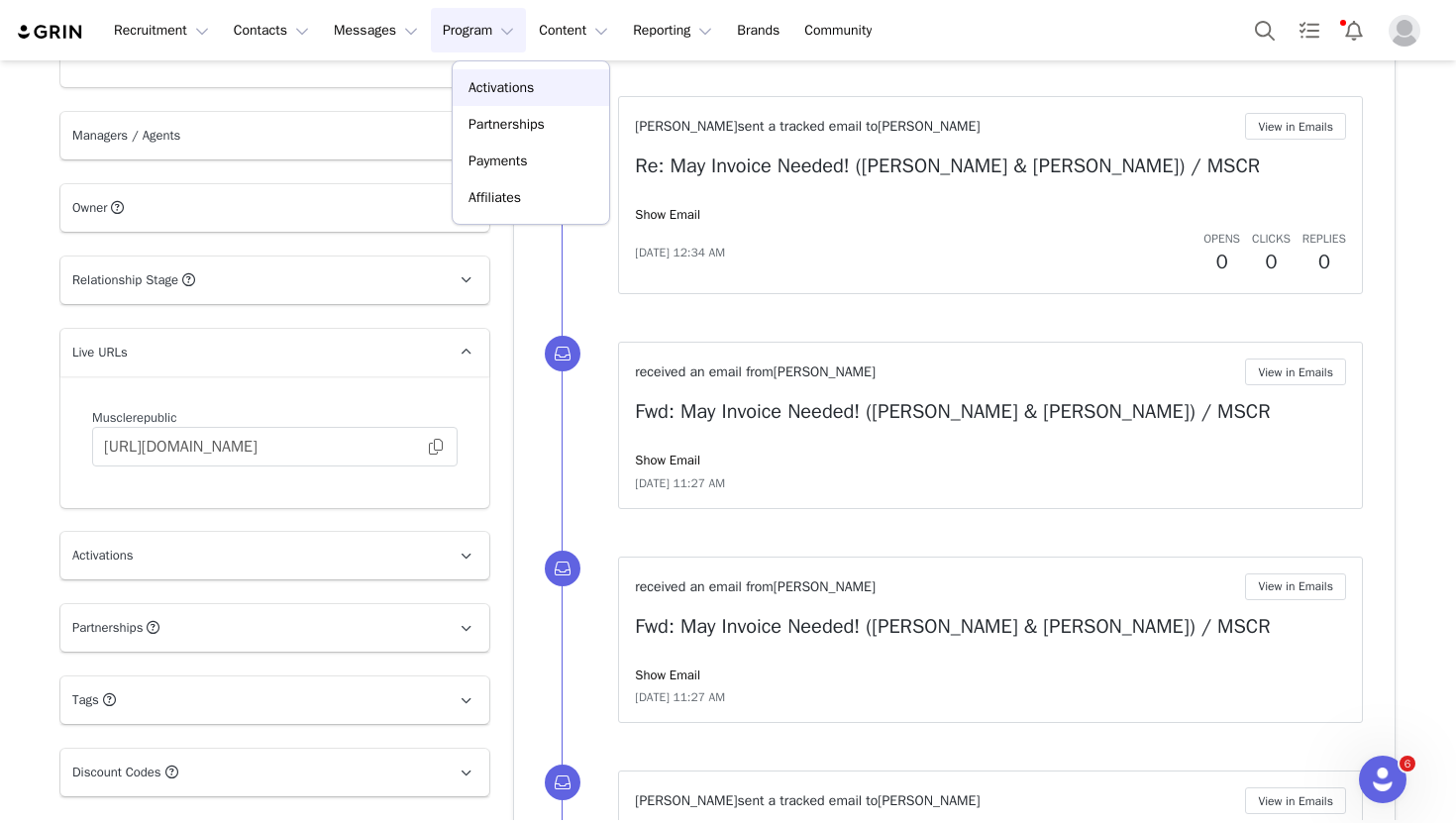 click on "Activations" at bounding box center (501, 87) 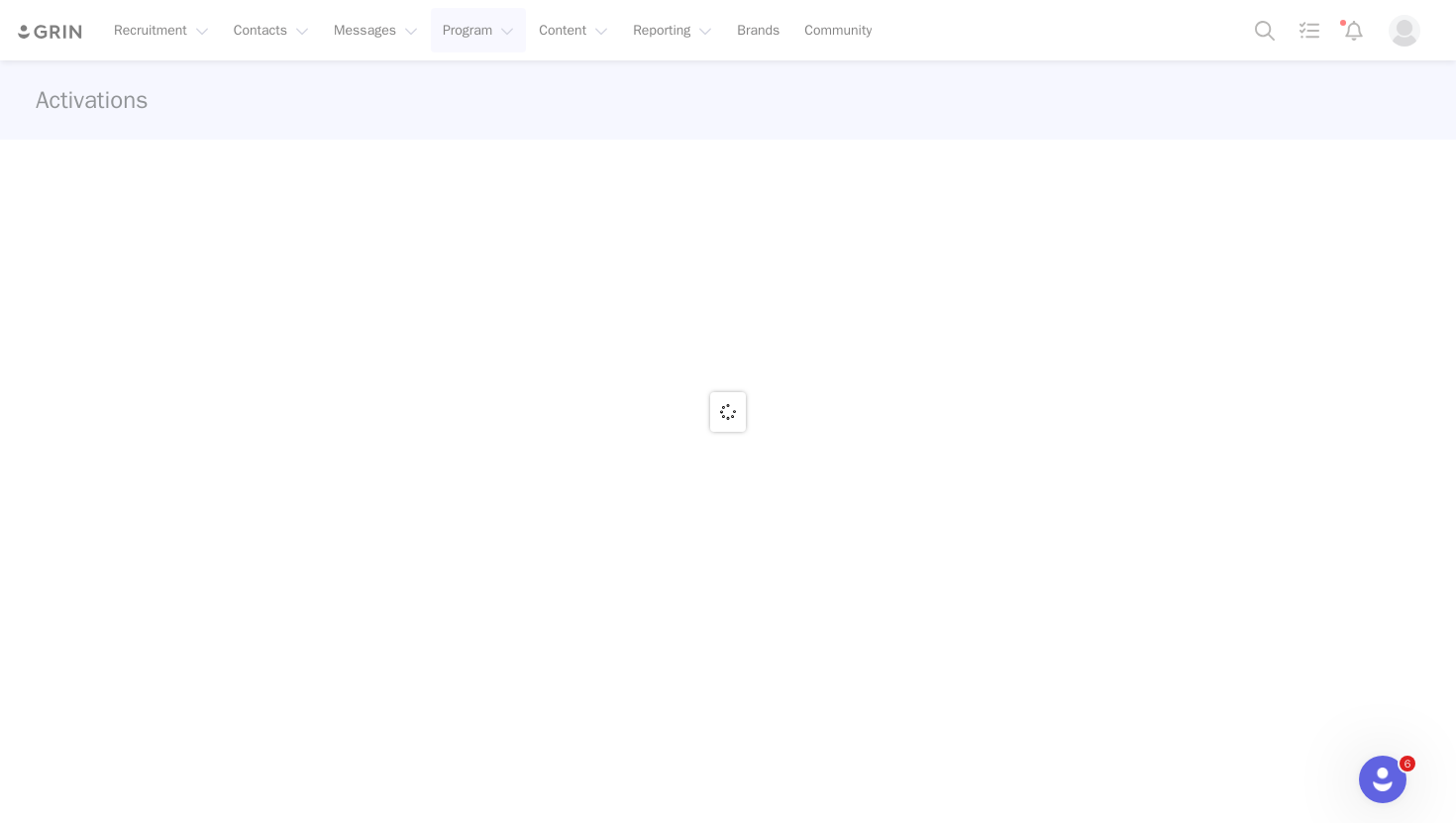 scroll, scrollTop: 0, scrollLeft: 0, axis: both 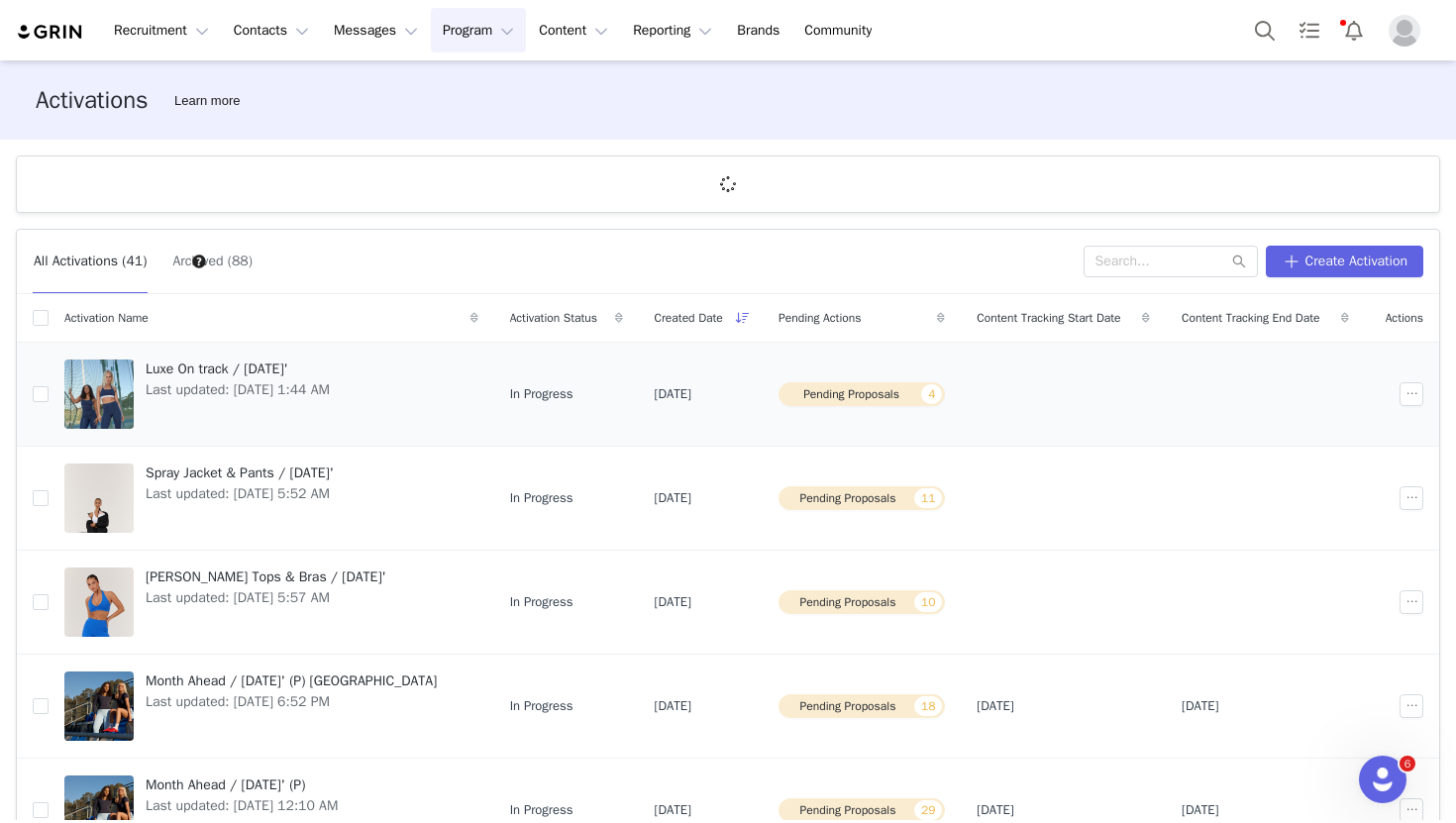 click on "Luxe On track / [DATE]'" at bounding box center [238, 368] 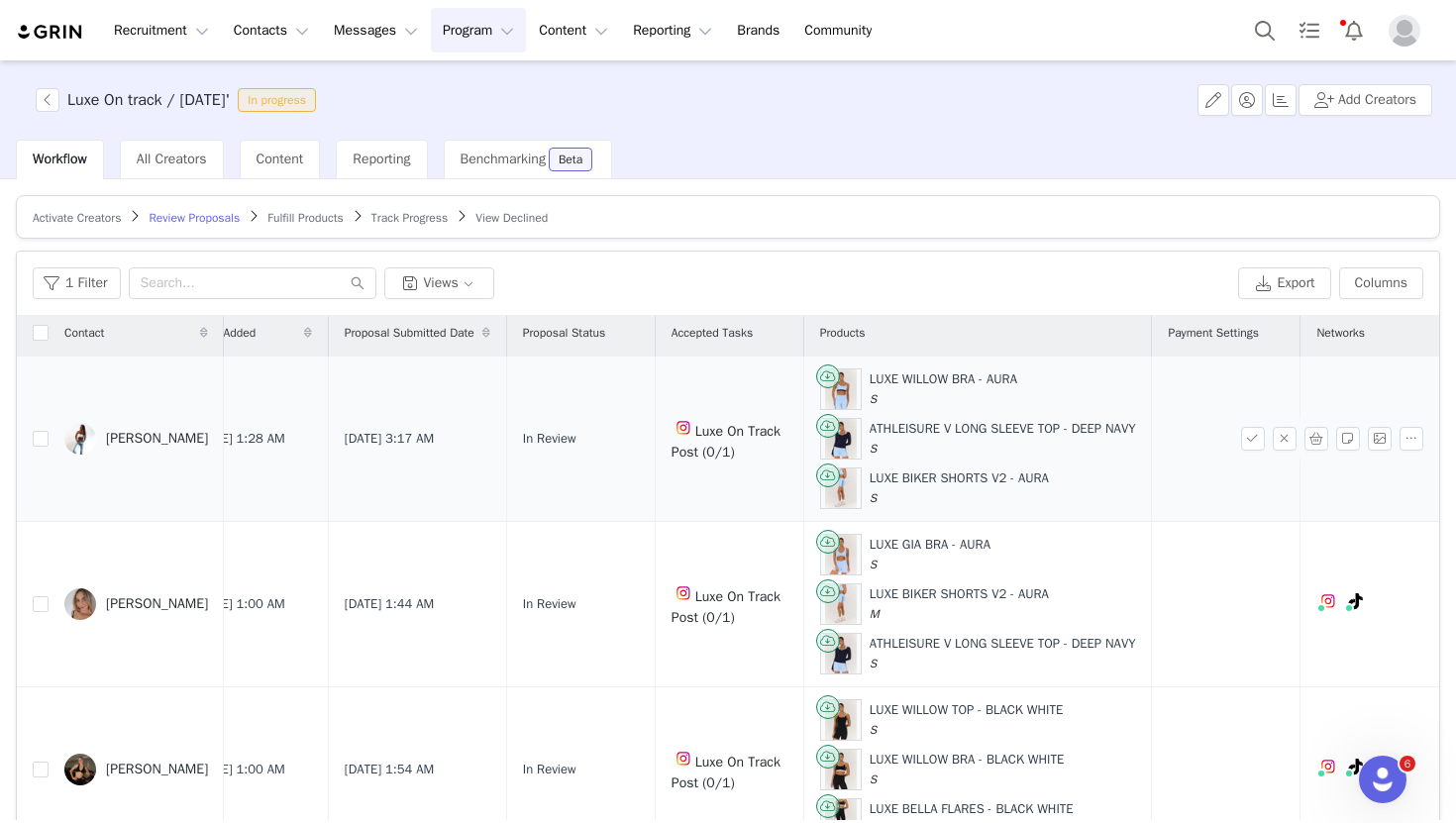 scroll, scrollTop: 7, scrollLeft: 49, axis: both 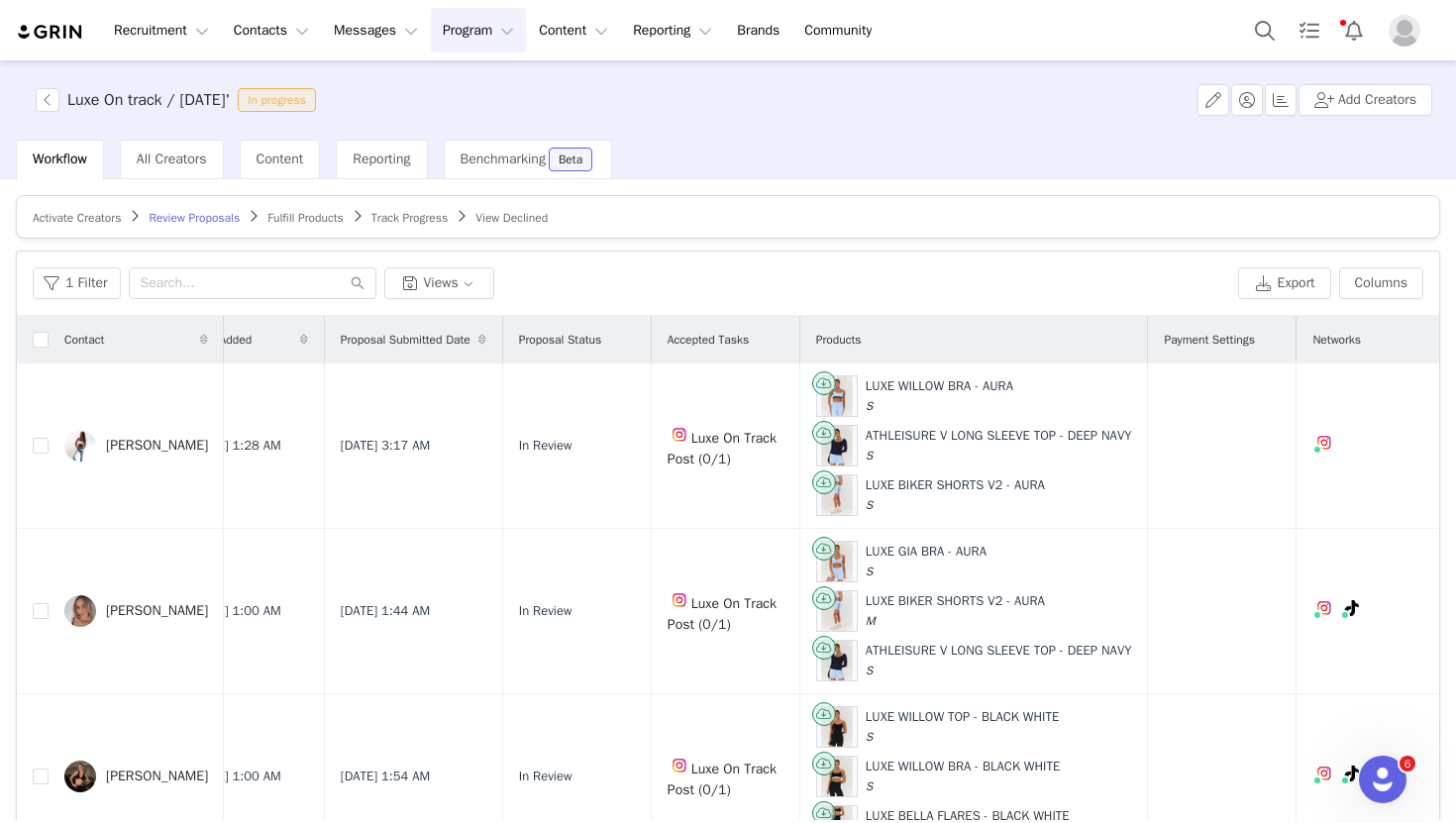 click on "Activate Creators" at bounding box center [76, 218] 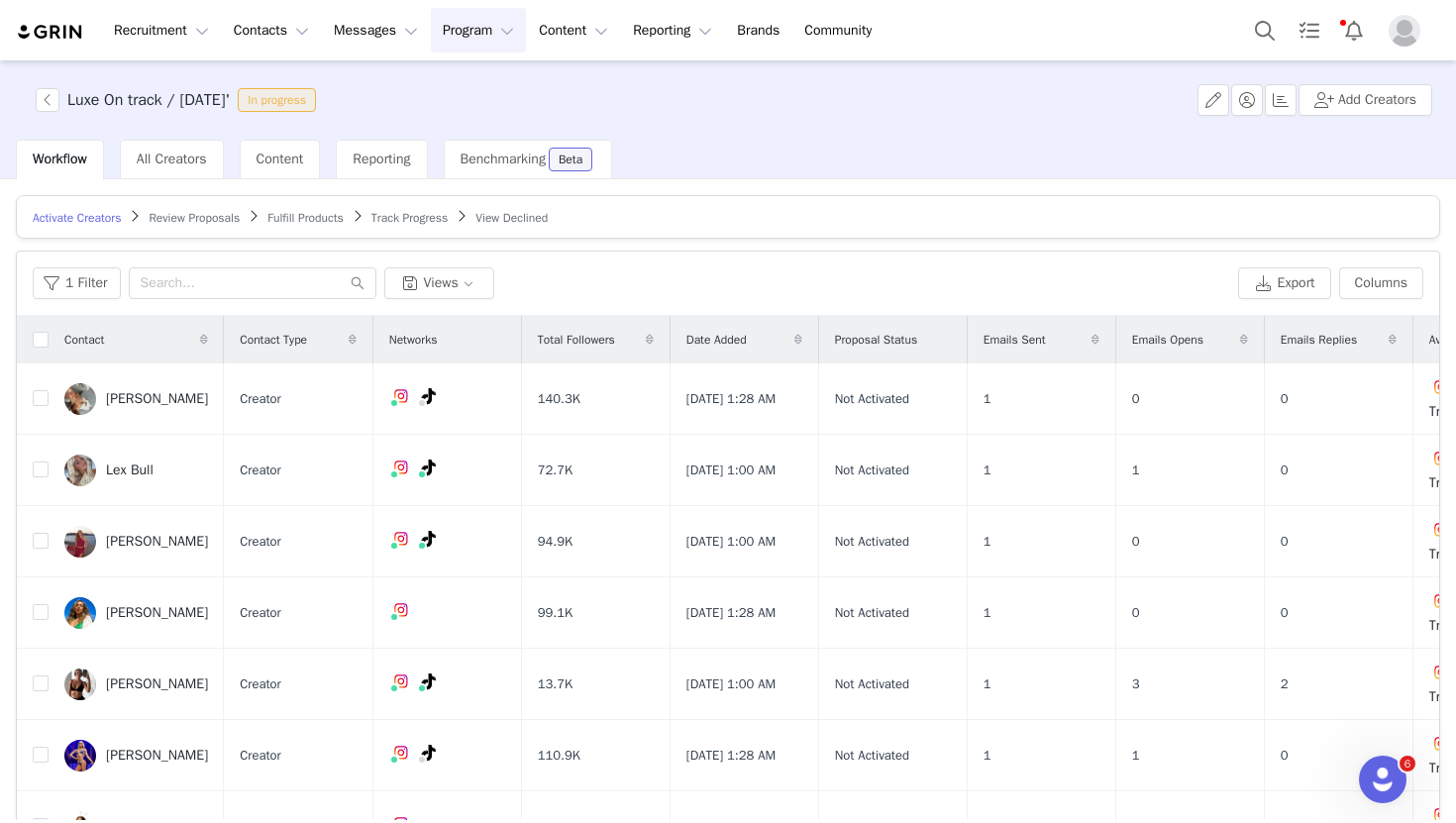 scroll, scrollTop: 94, scrollLeft: 0, axis: vertical 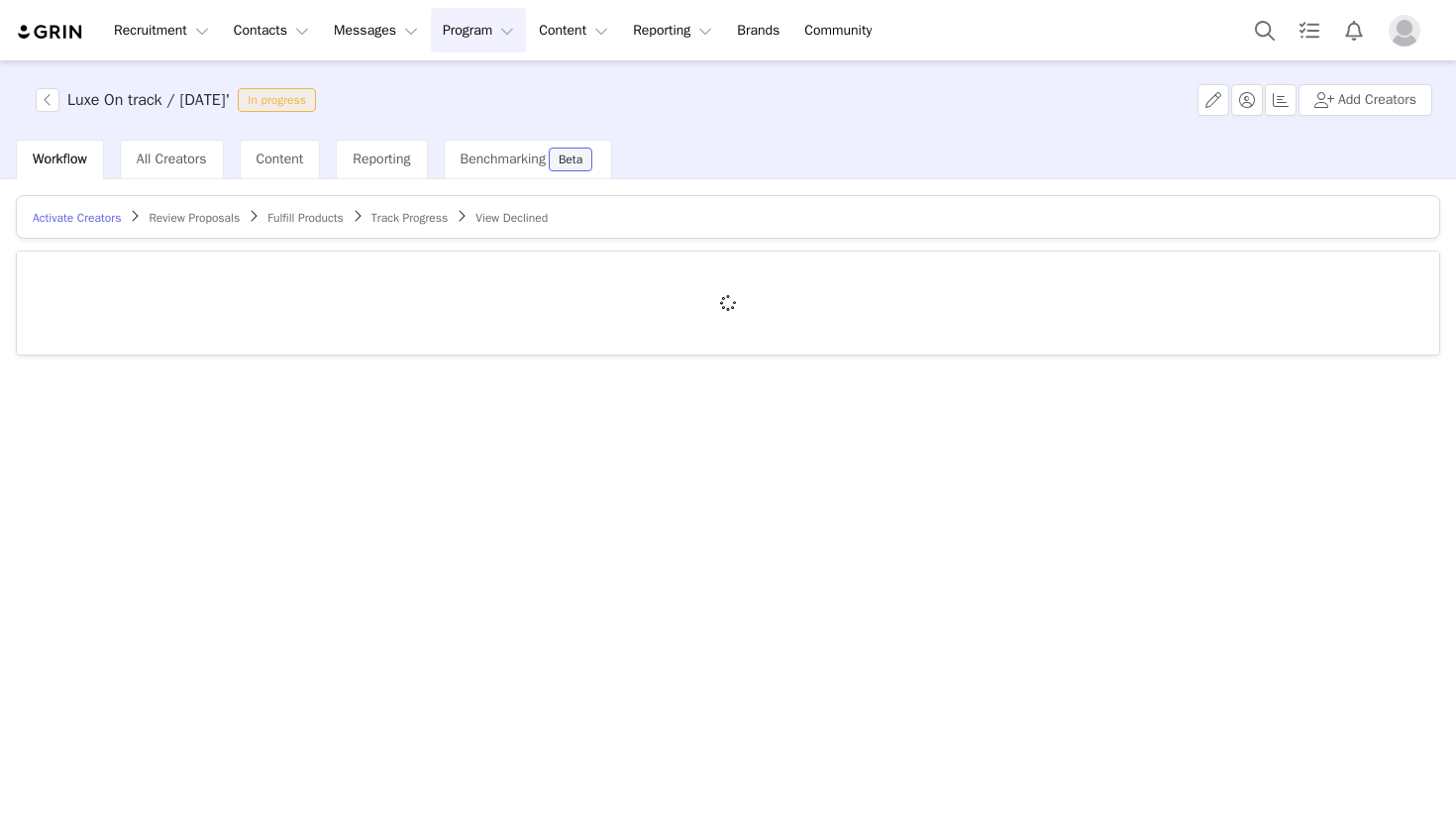 click on "Activate Creators Review Proposals Fulfill Products Track Progress View Declined" at bounding box center [728, 217] 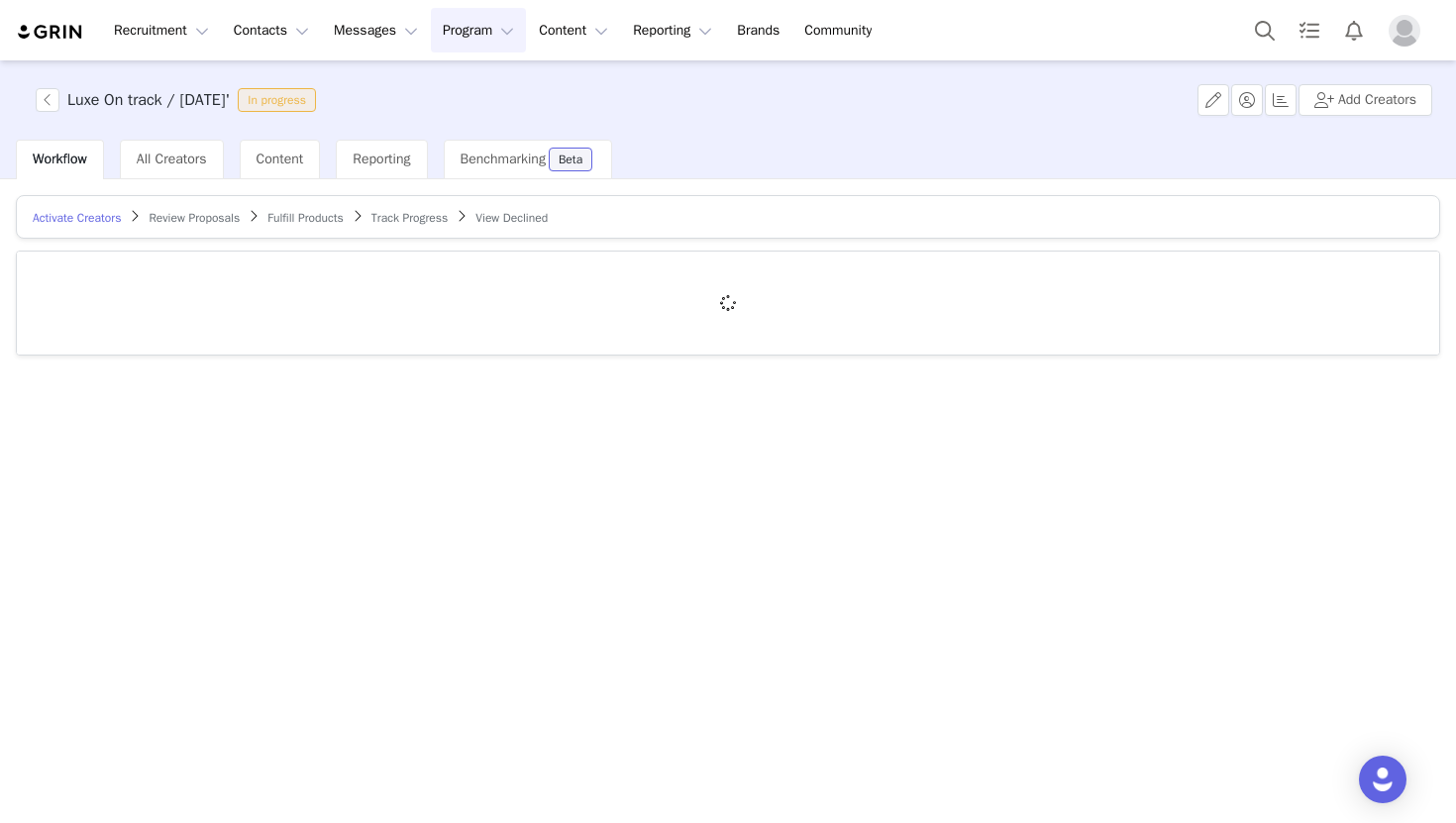 click on "Review Proposals" at bounding box center (194, 218) 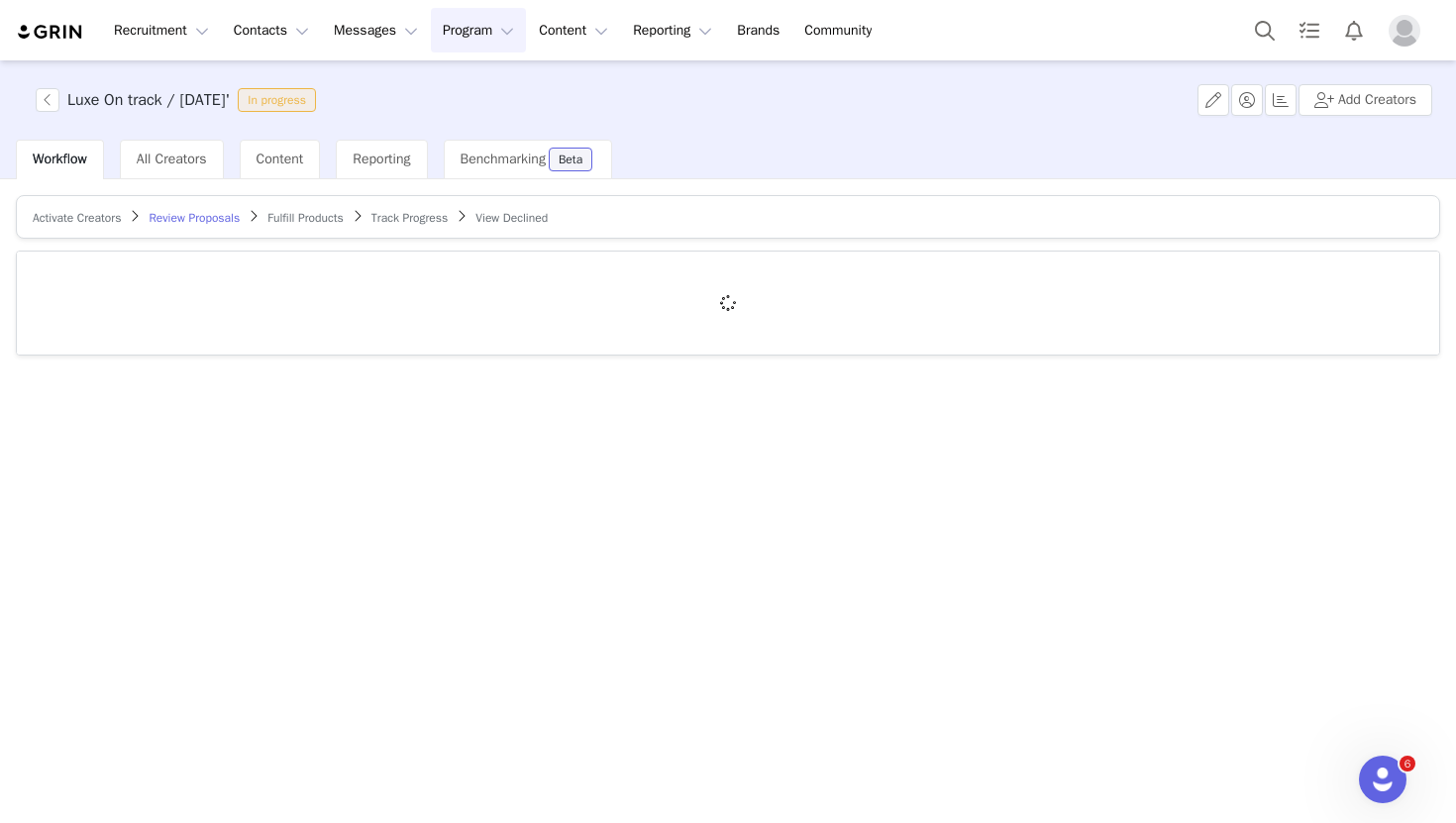 scroll, scrollTop: 0, scrollLeft: 0, axis: both 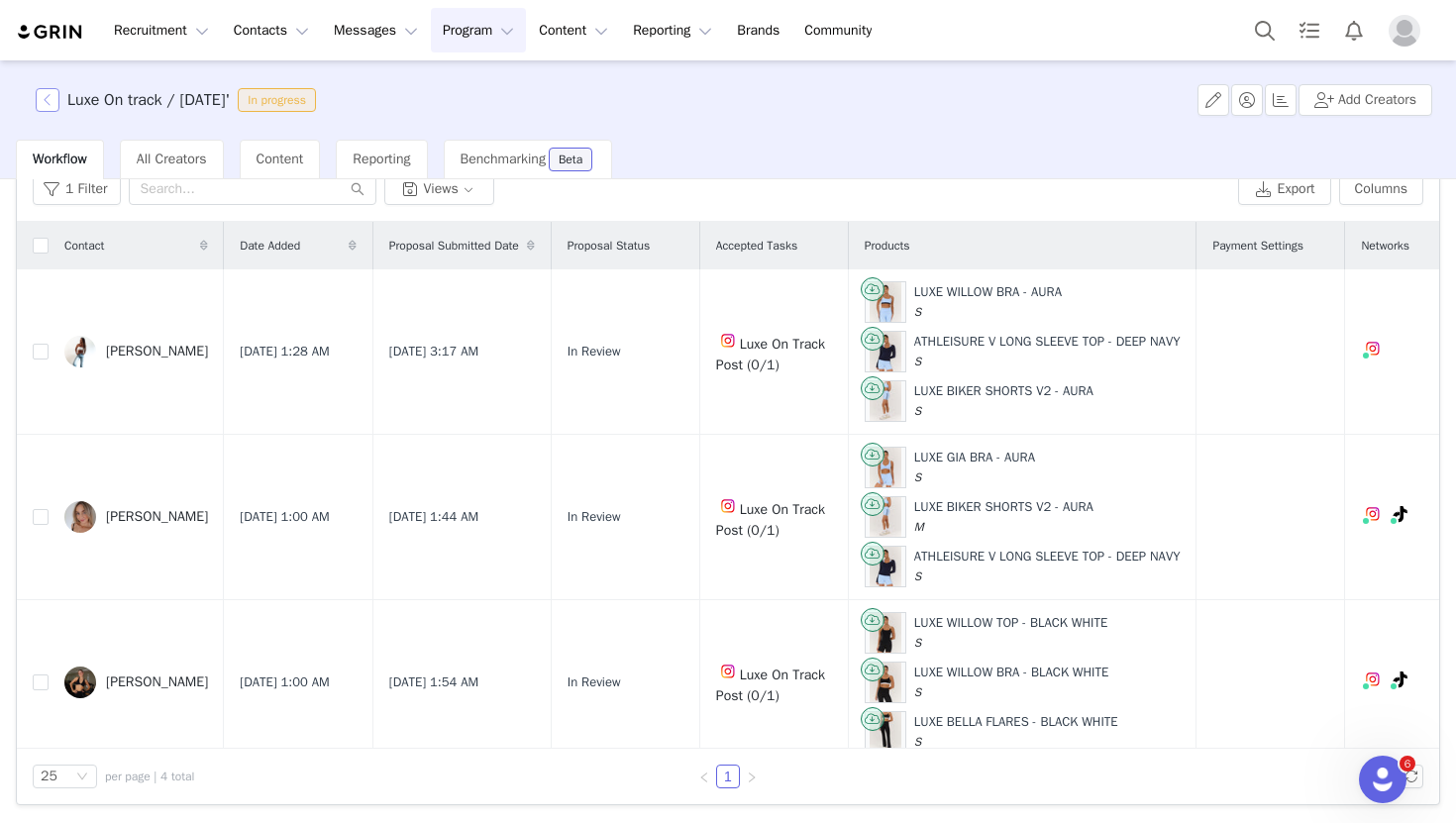 click at bounding box center [48, 100] 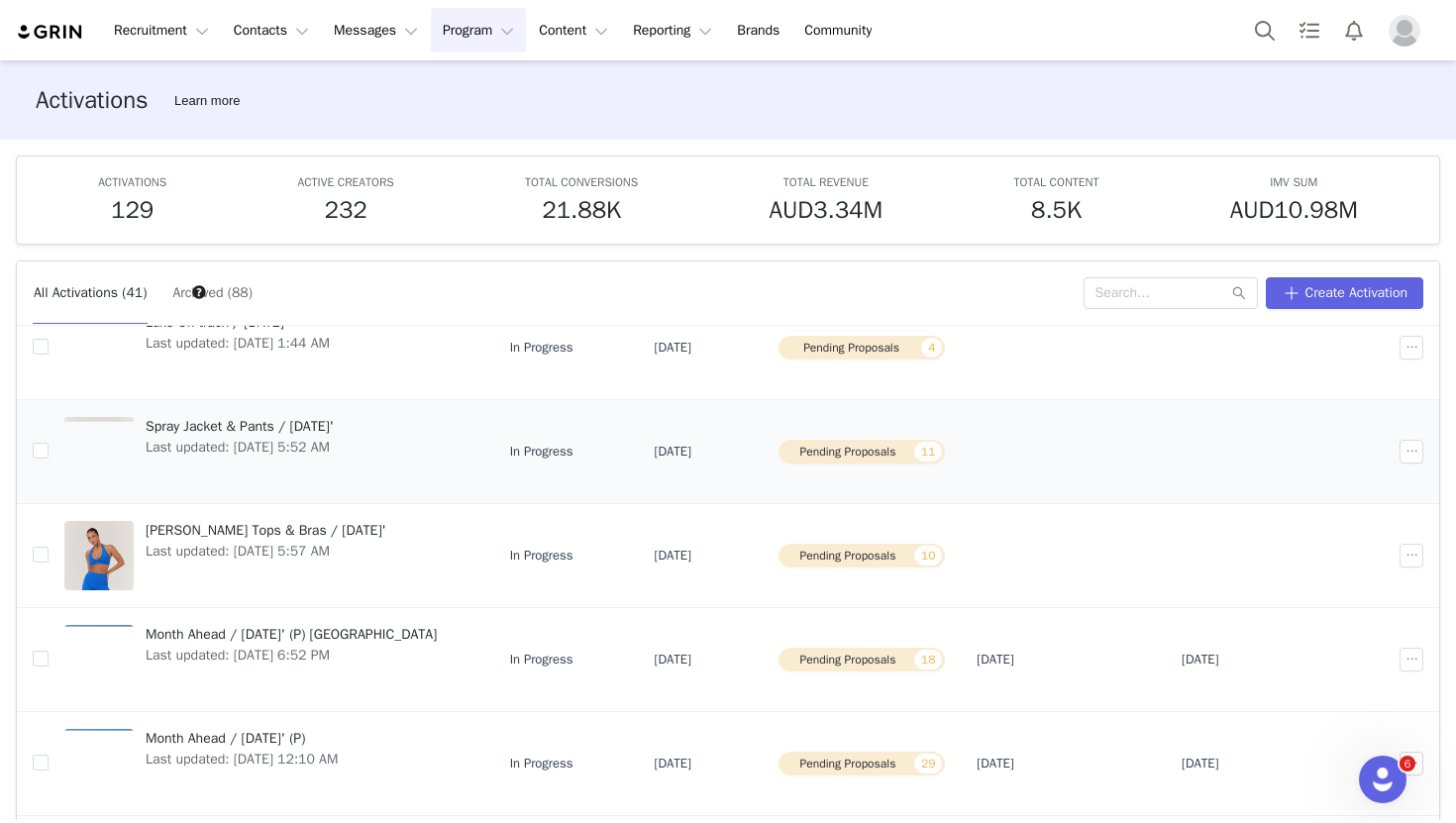 scroll, scrollTop: 89, scrollLeft: 0, axis: vertical 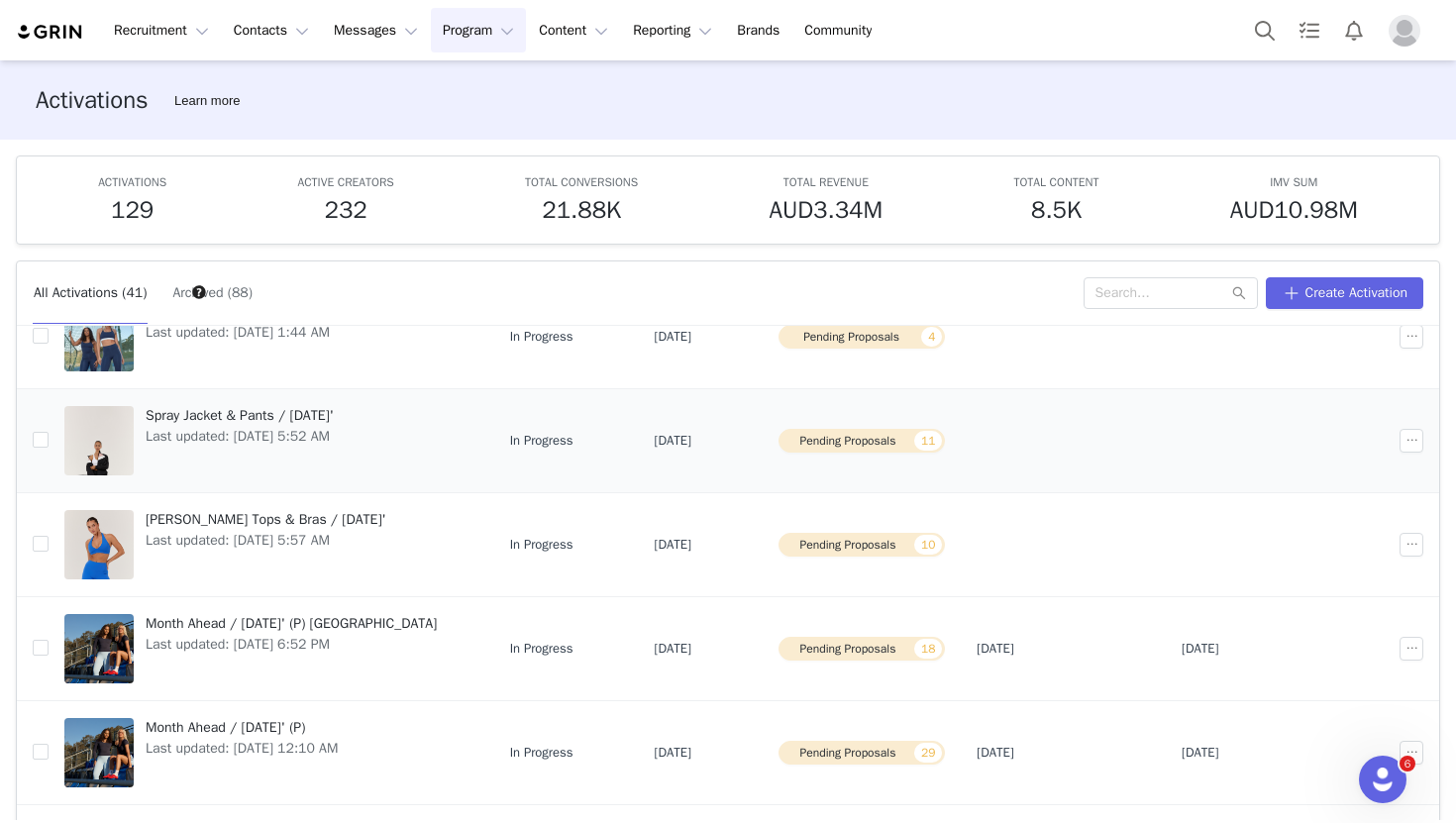 click on "Last updated: [DATE] 5:57 AM" at bounding box center (265, 540) 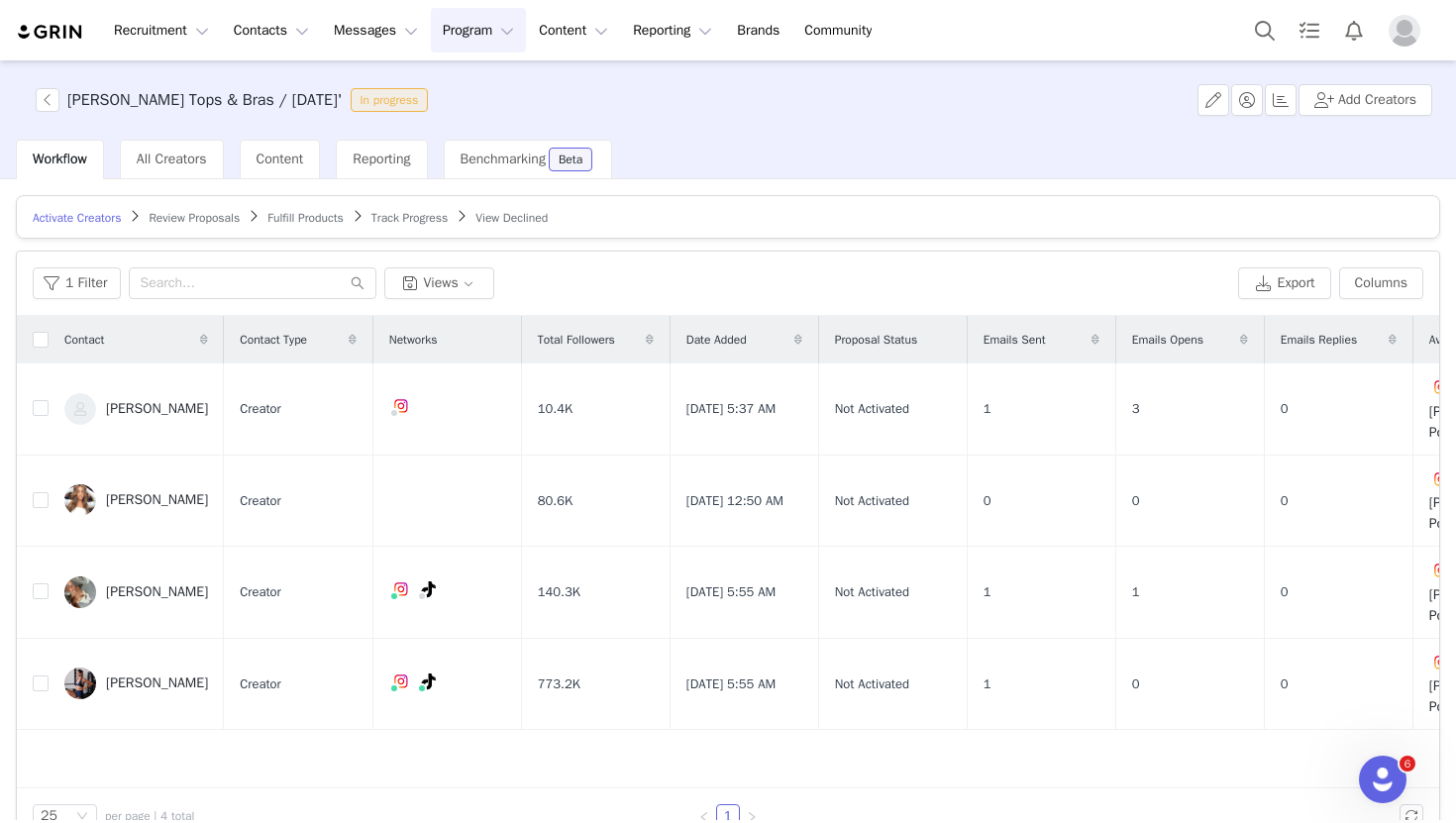 click on "Review Proposals" at bounding box center [194, 218] 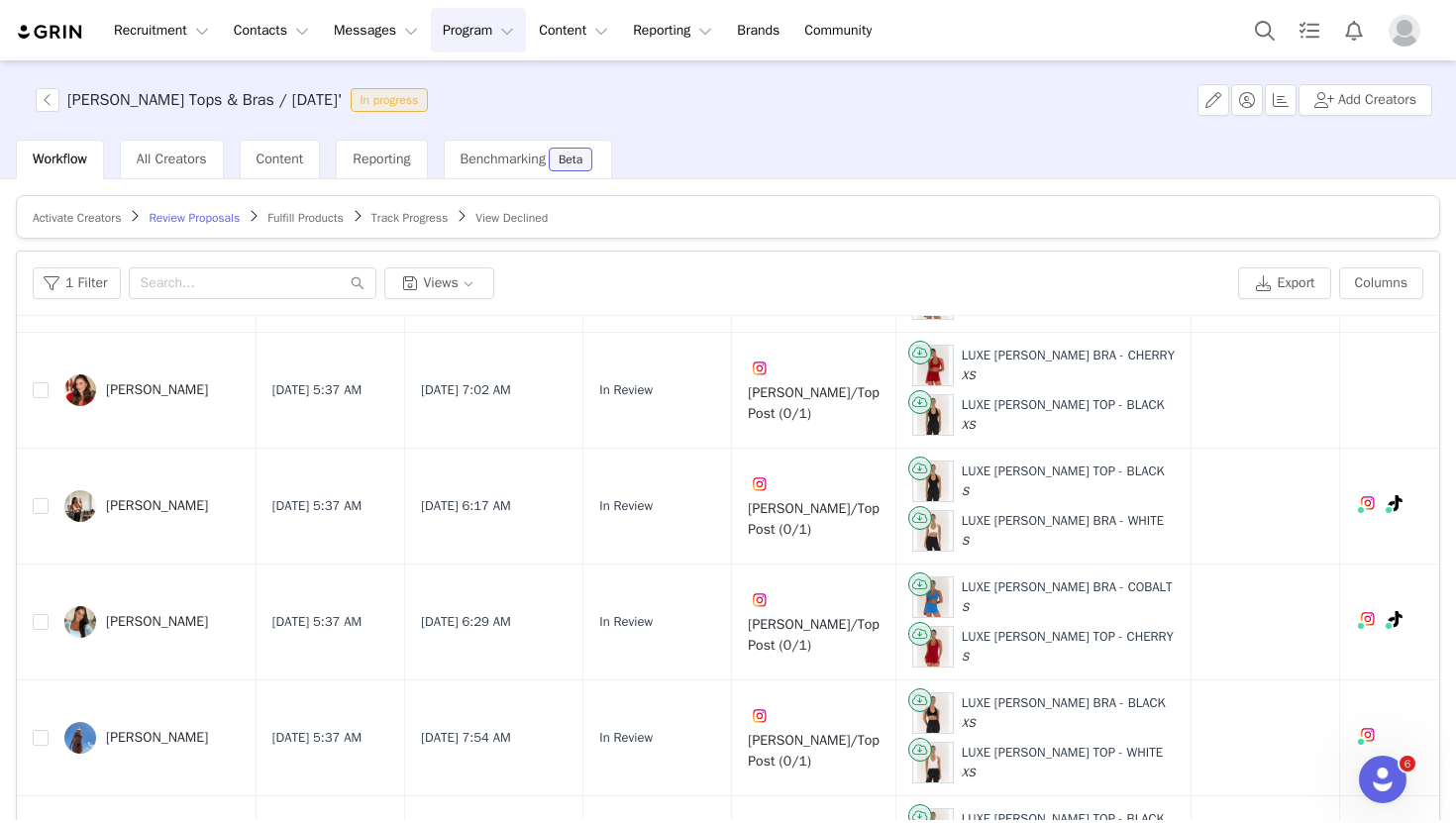 scroll, scrollTop: 679, scrollLeft: 0, axis: vertical 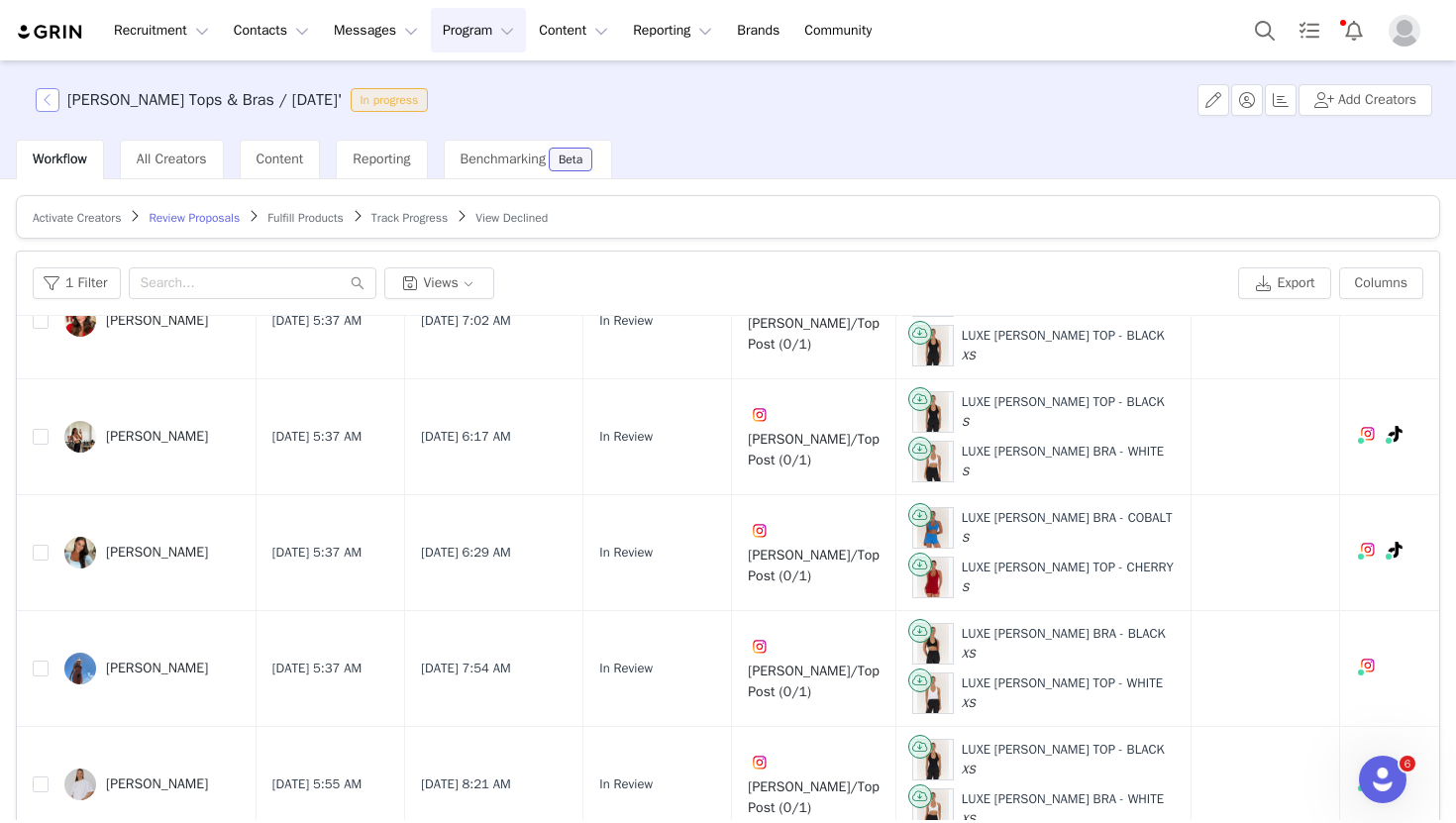 click at bounding box center (48, 100) 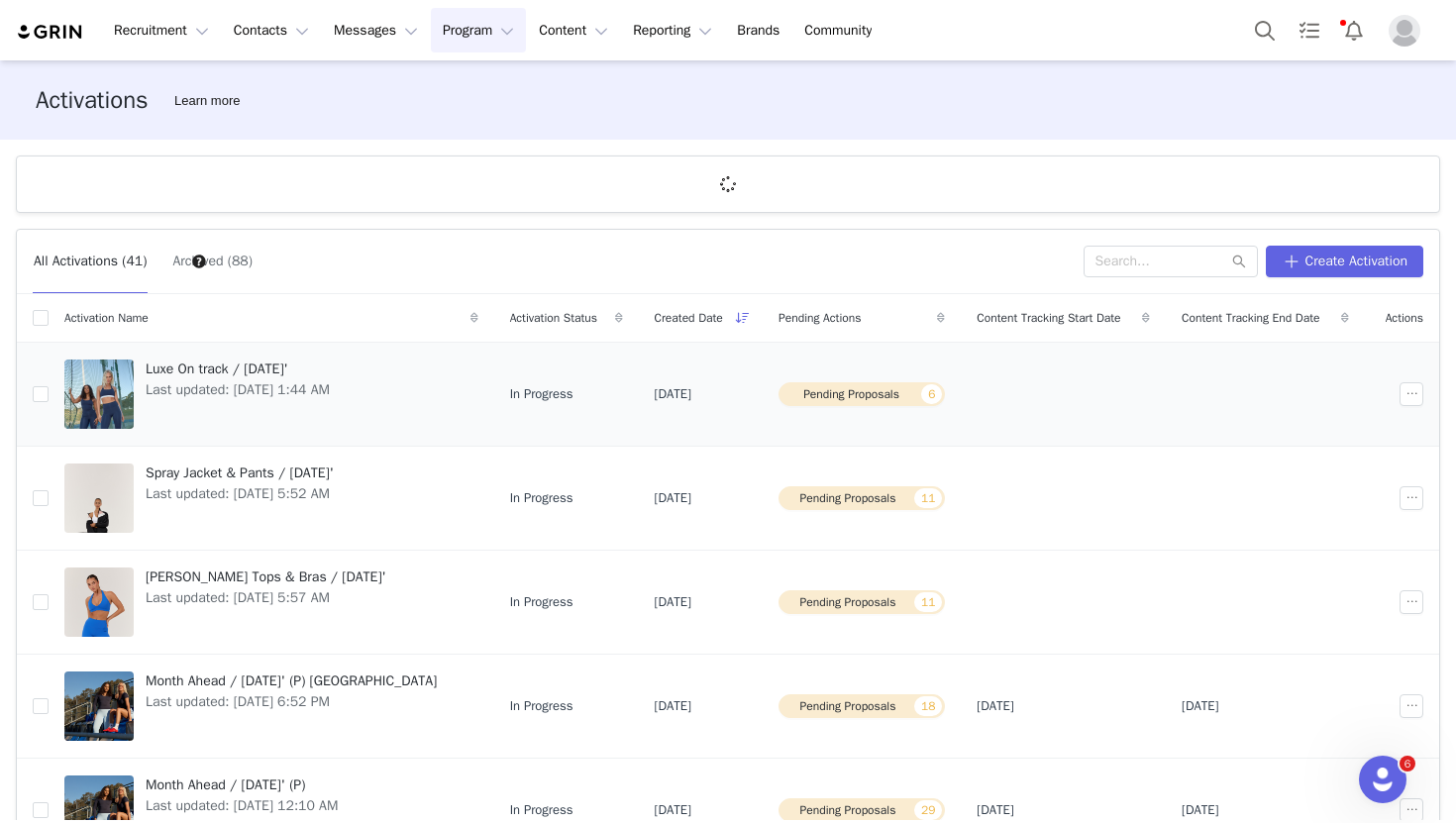 click on "Last updated: [DATE] 1:44 AM" at bounding box center (238, 389) 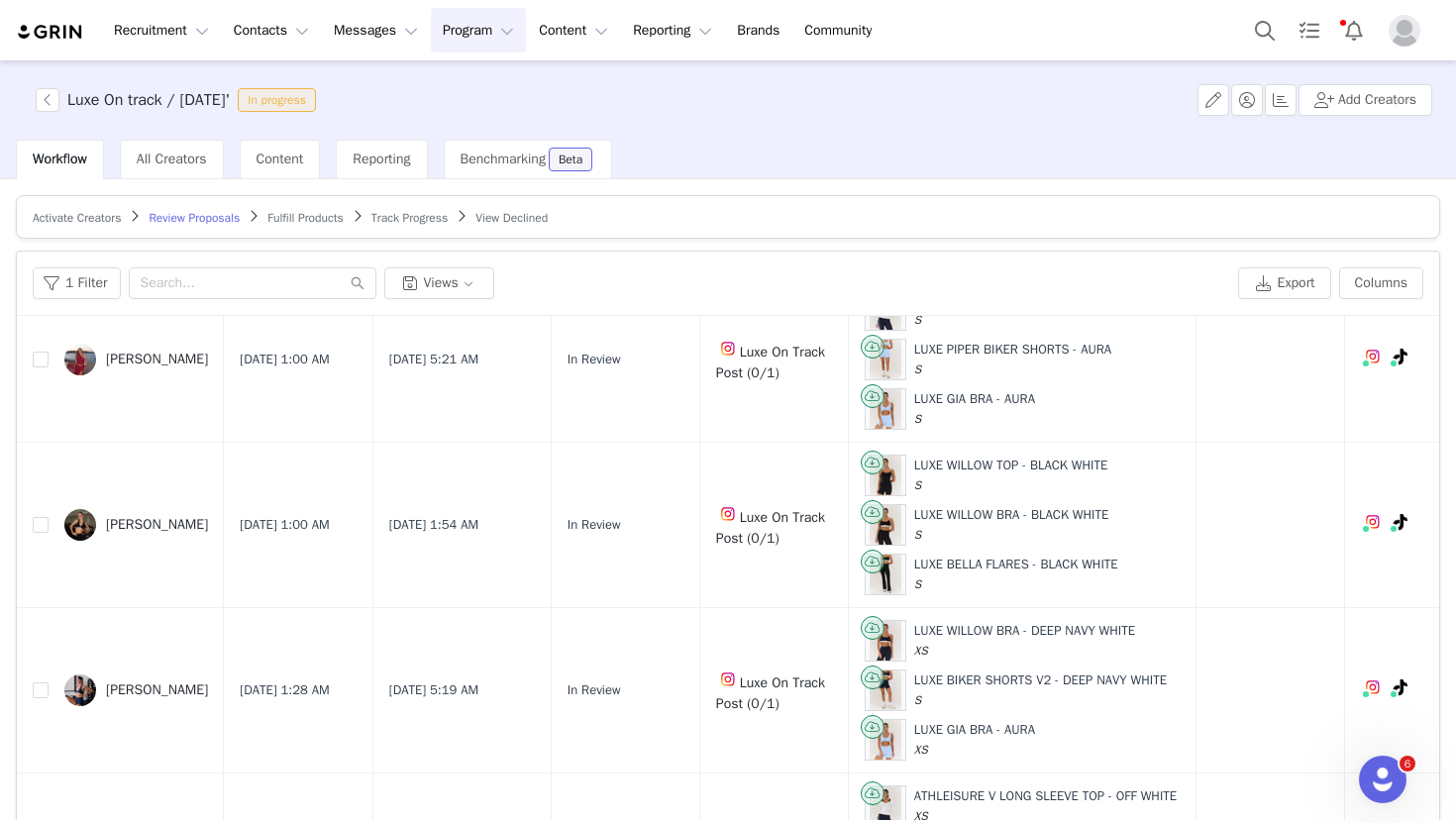 scroll, scrollTop: 513, scrollLeft: 0, axis: vertical 